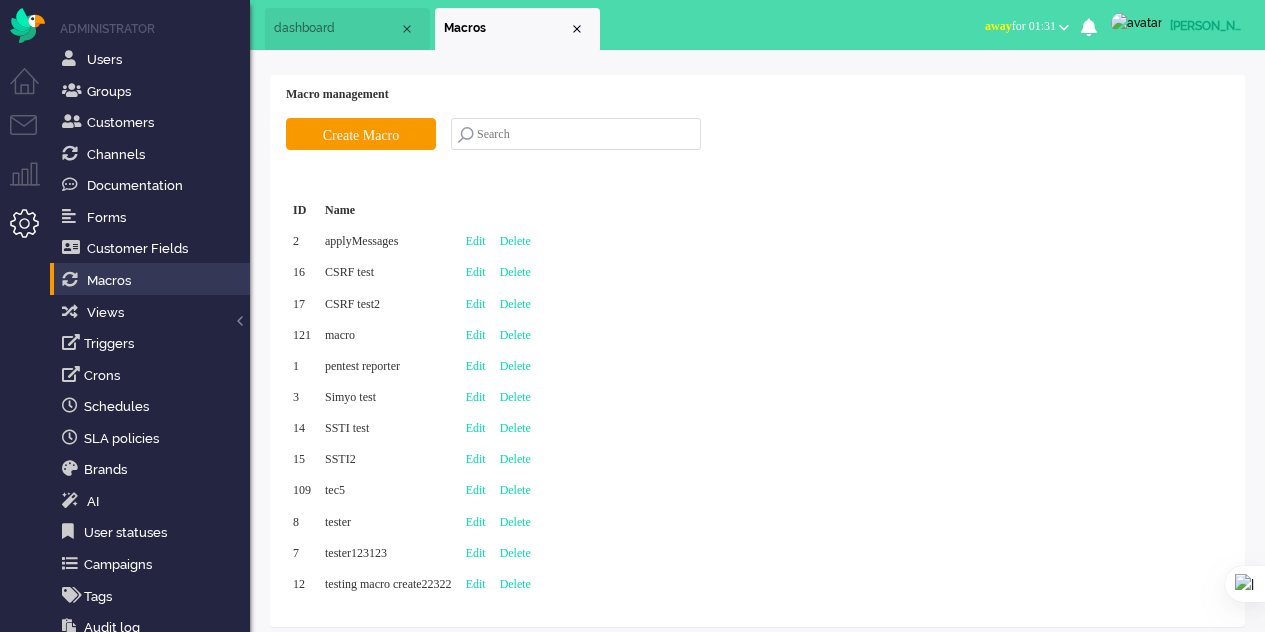 scroll, scrollTop: 0, scrollLeft: 0, axis: both 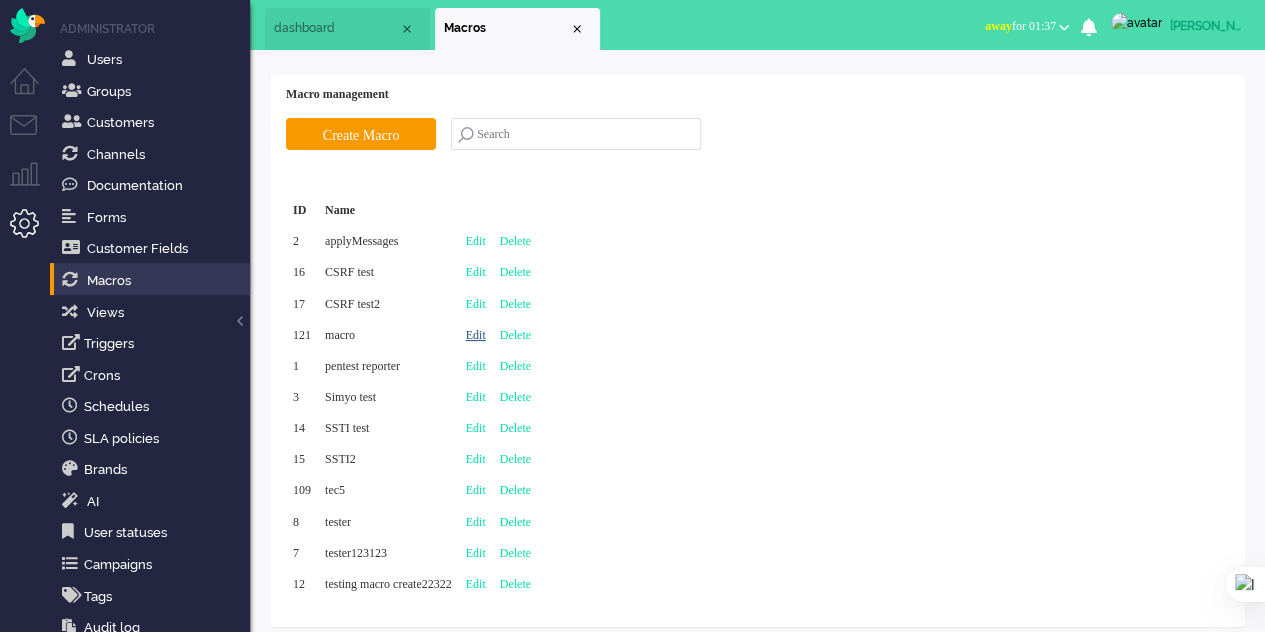 click on "Edit" at bounding box center (476, 335) 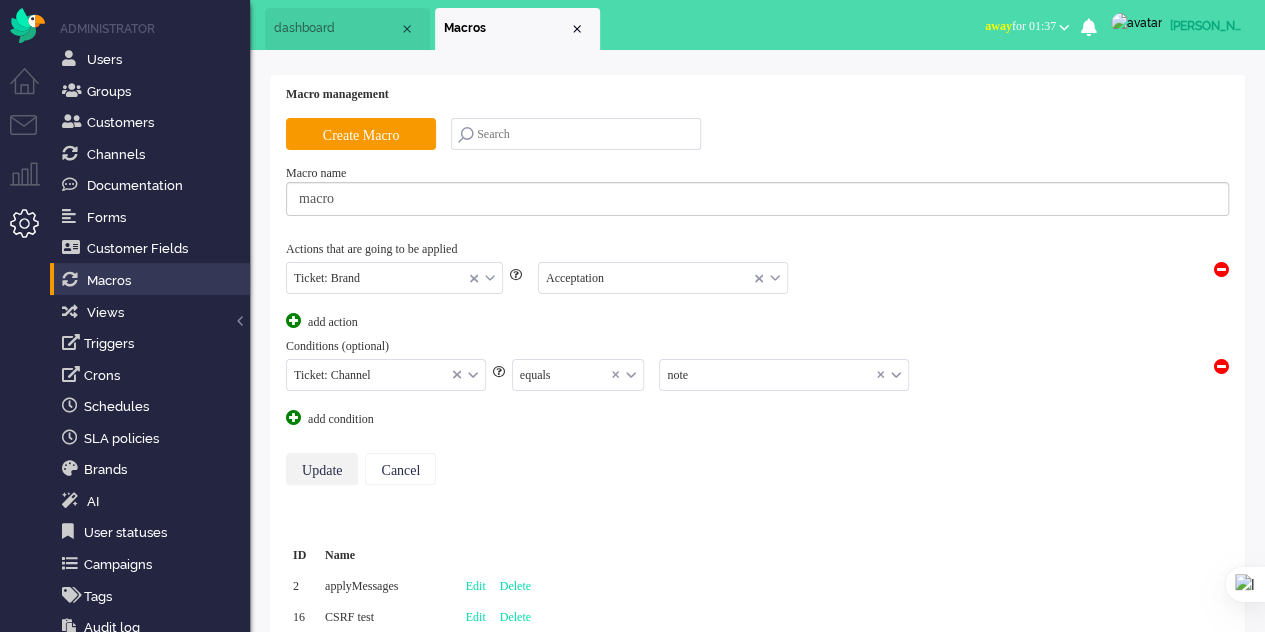 click on "Update" at bounding box center [322, 469] 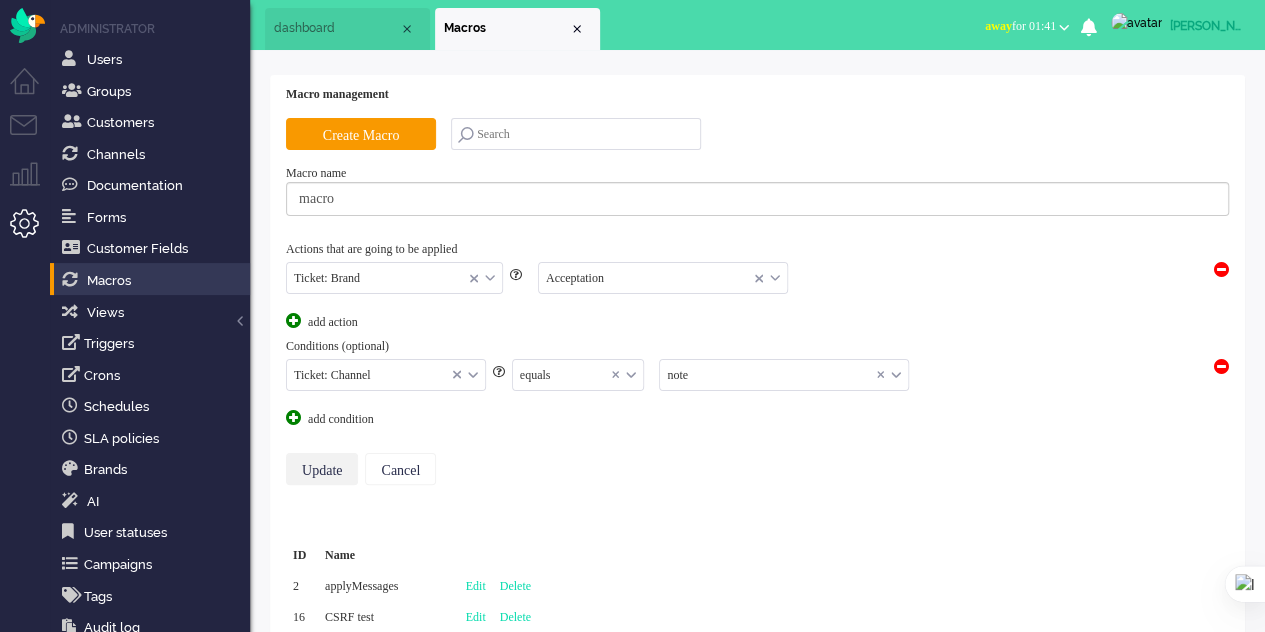 click on "Update" at bounding box center (322, 469) 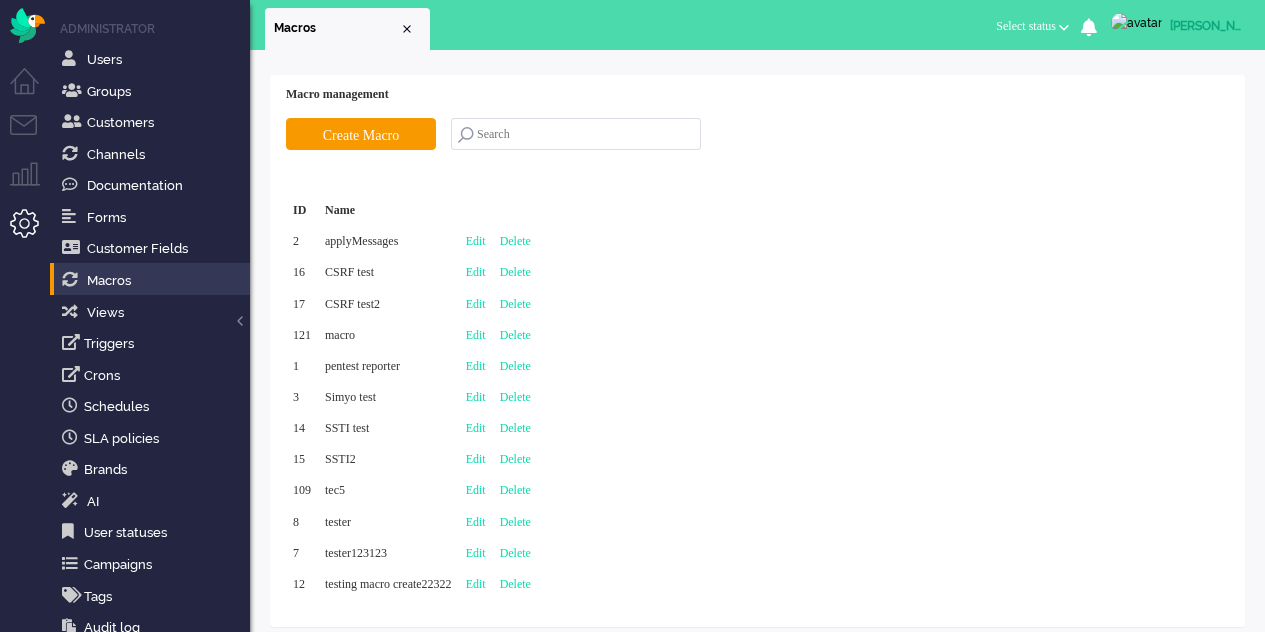 scroll, scrollTop: 0, scrollLeft: 0, axis: both 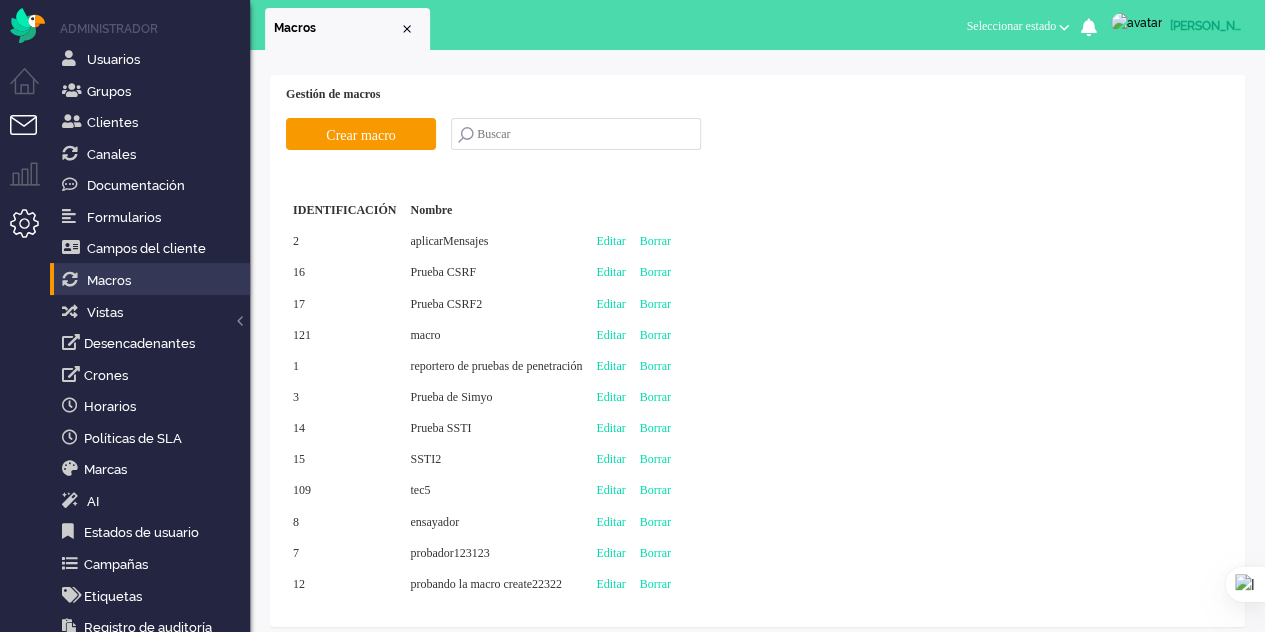 drag, startPoint x: 8, startPoint y: 126, endPoint x: 20, endPoint y: 123, distance: 12.369317 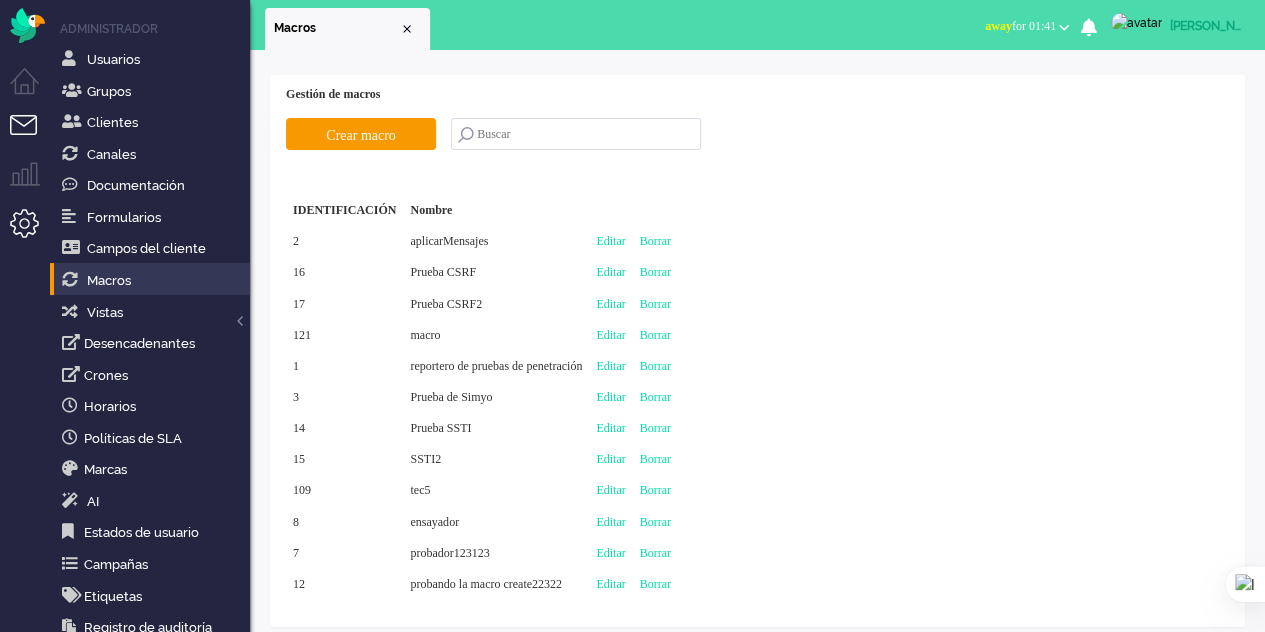 click at bounding box center [32, 137] 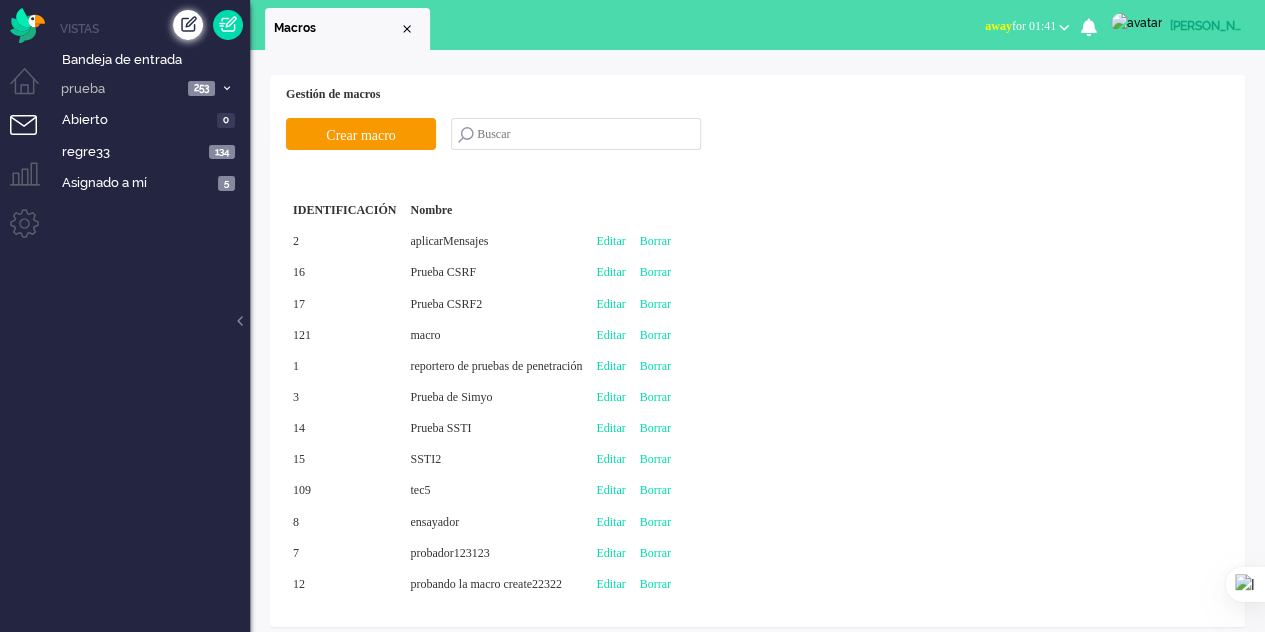 click at bounding box center (188, 25) 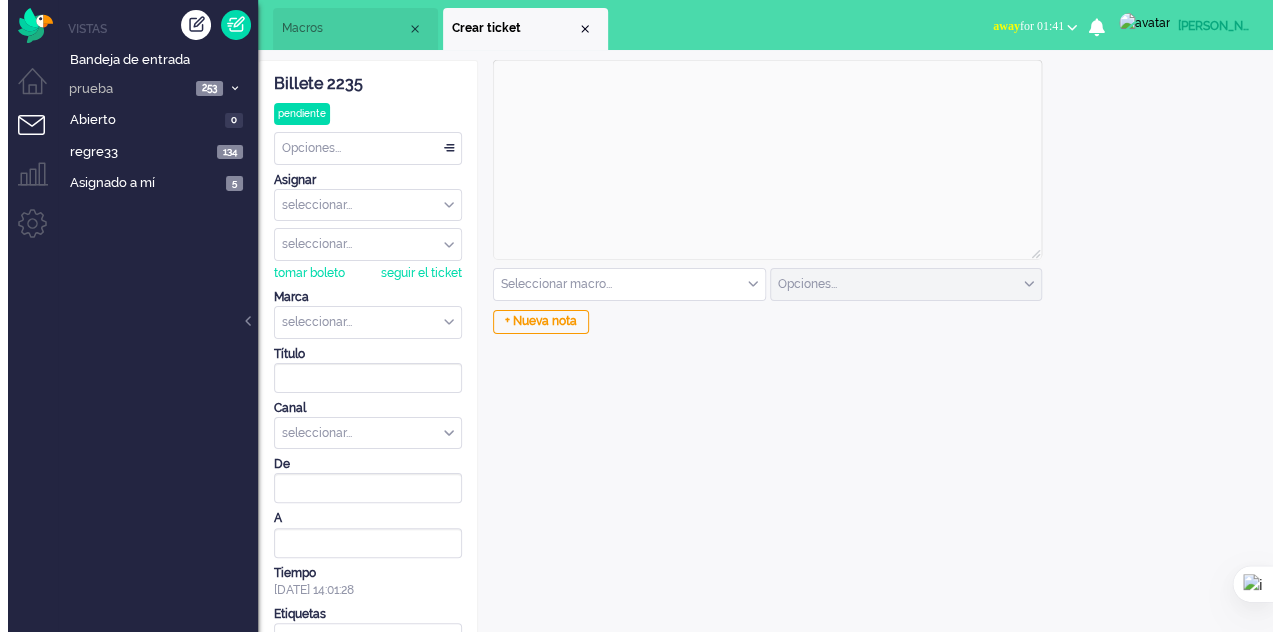 scroll, scrollTop: 0, scrollLeft: 0, axis: both 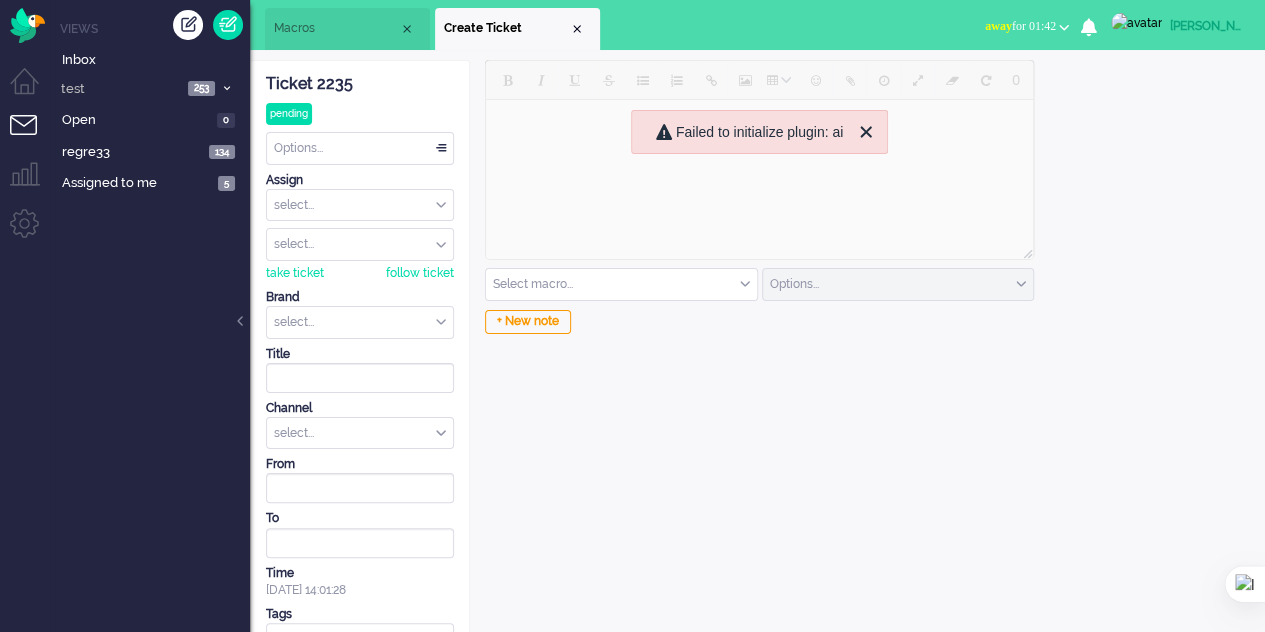 click on "0 Select macro... applyMessages CSRF test CSRF test2 pentest reporter Simyo test SSTI test SSTI2 tec5 Options... email outbound call sms Send as open Send as open Send as pending Send as holding Send as solved + New note" at bounding box center [757, 366] 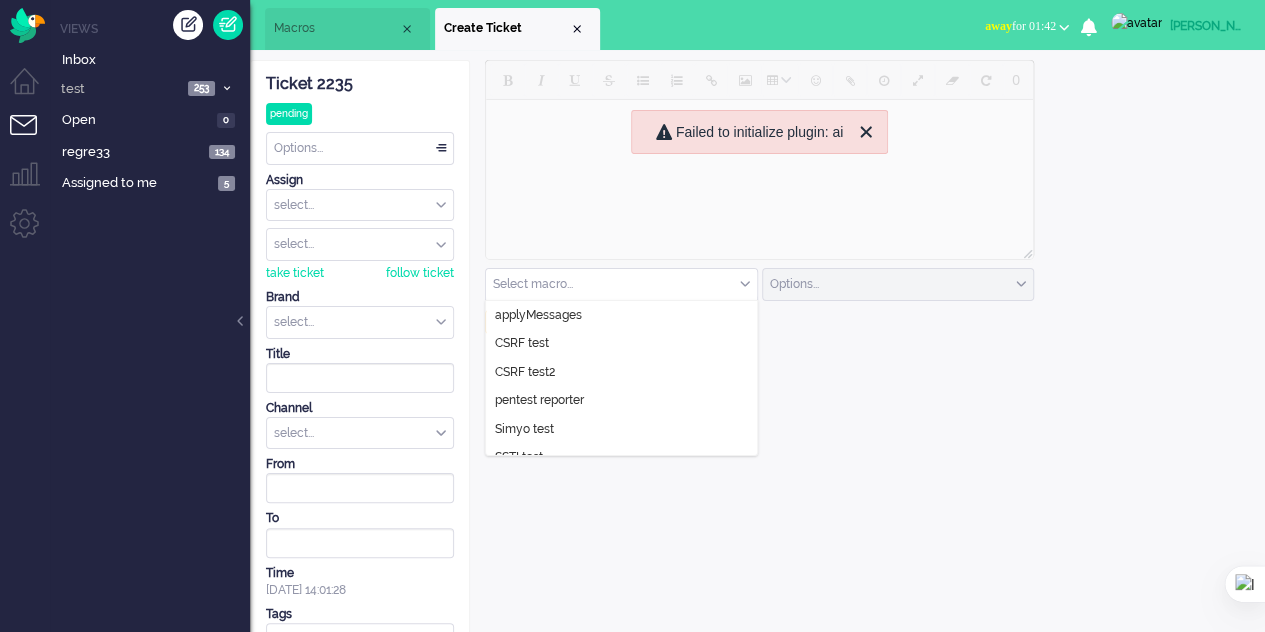 click at bounding box center [621, 284] 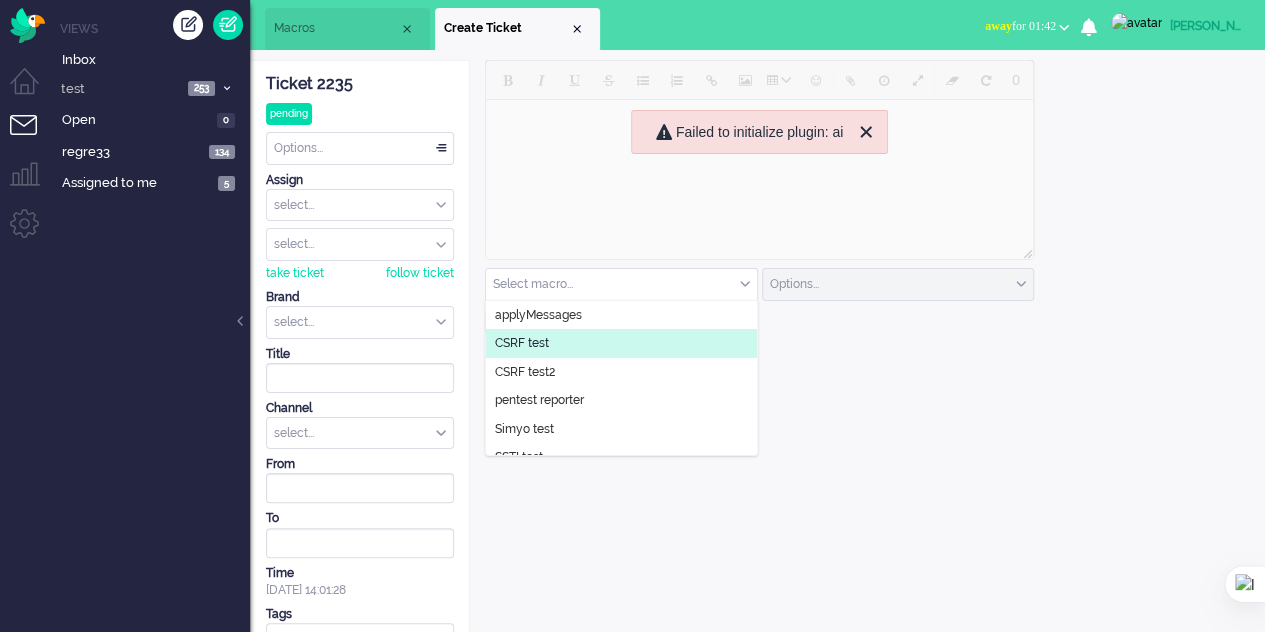click on "select..." at bounding box center [360, 433] 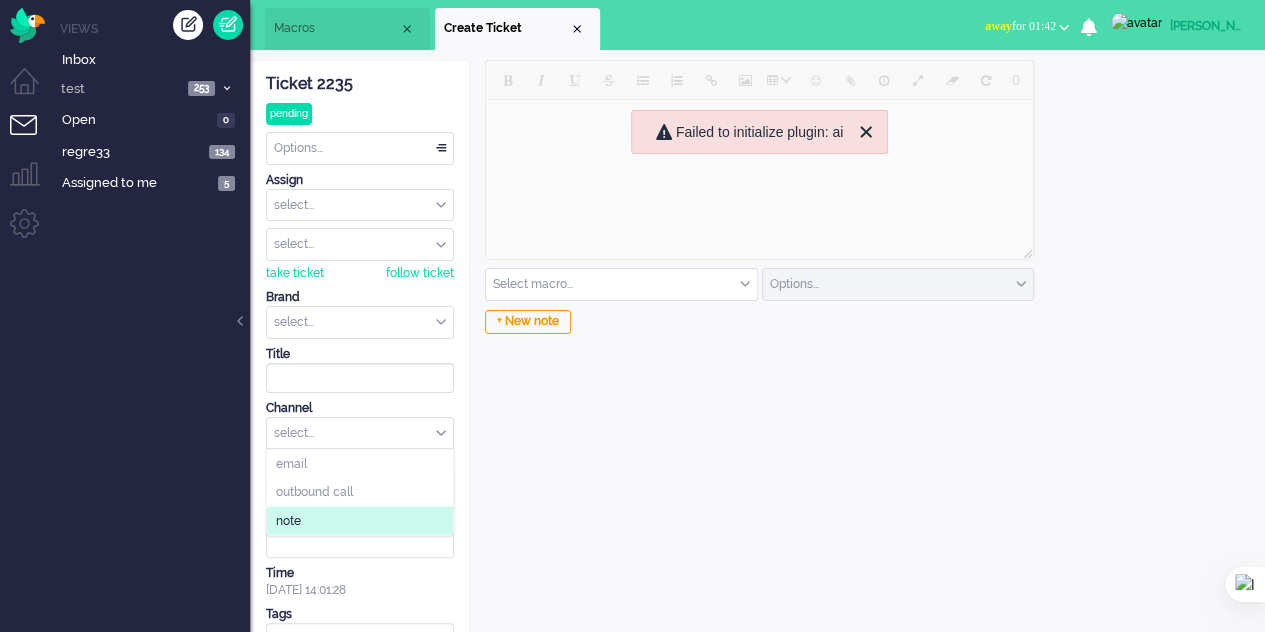 click on "note" 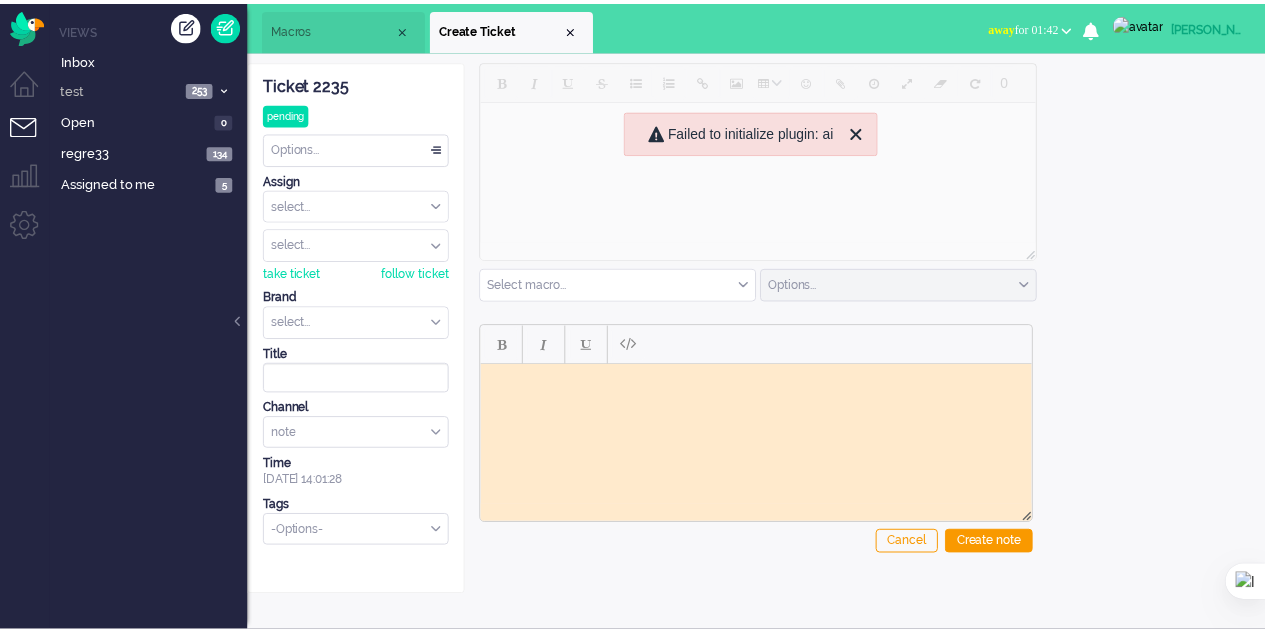 scroll, scrollTop: 0, scrollLeft: 0, axis: both 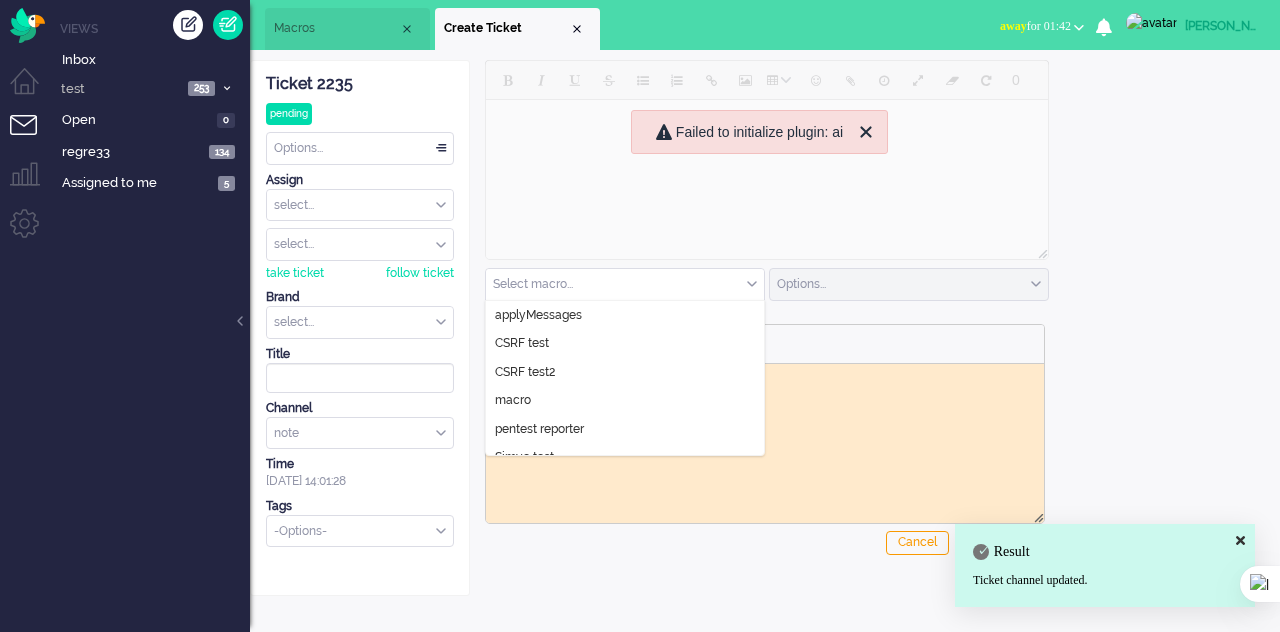 click at bounding box center [625, 284] 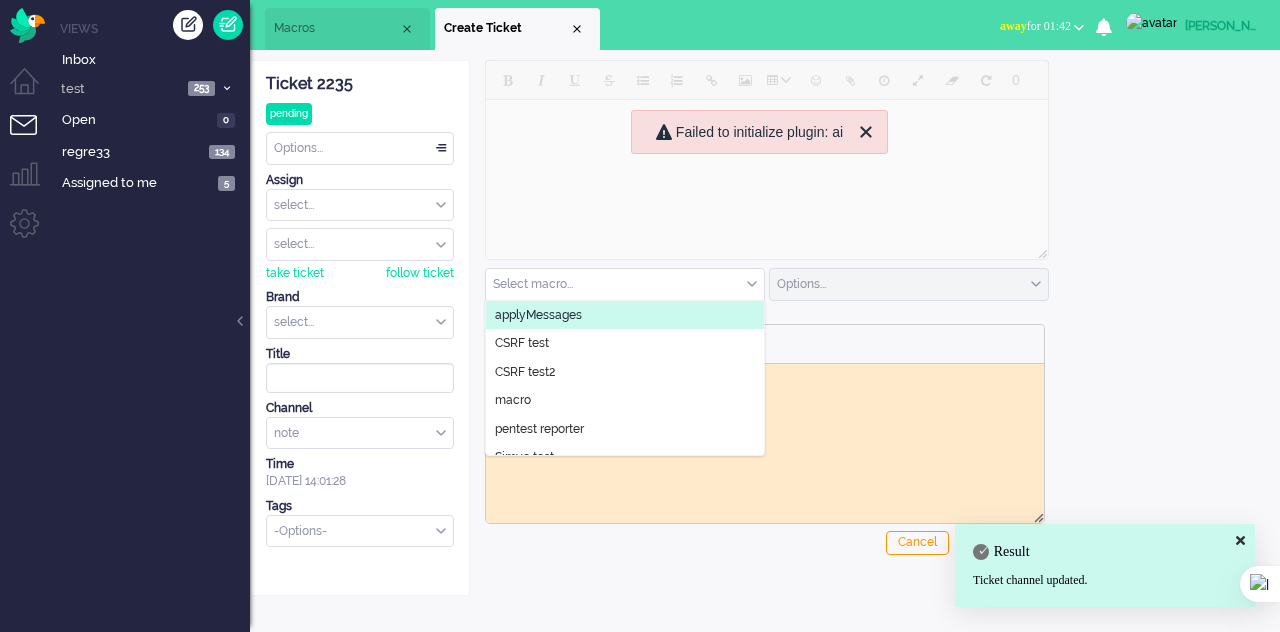 click on "Macros" at bounding box center [336, 28] 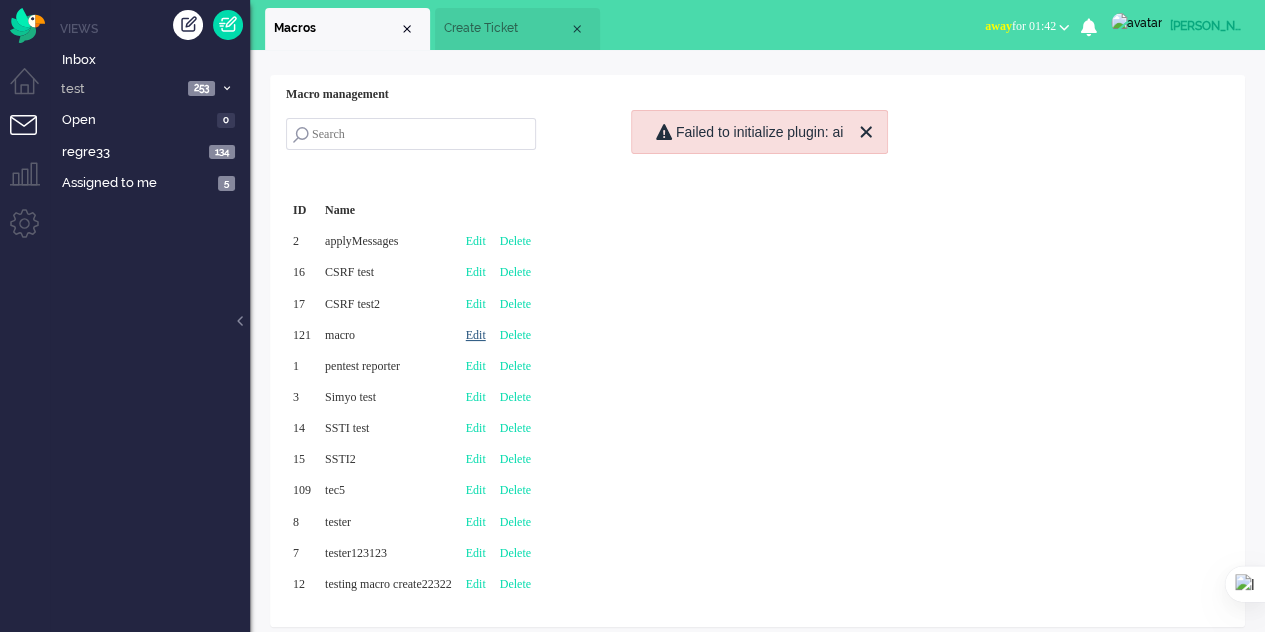 click on "Edit" at bounding box center (476, 335) 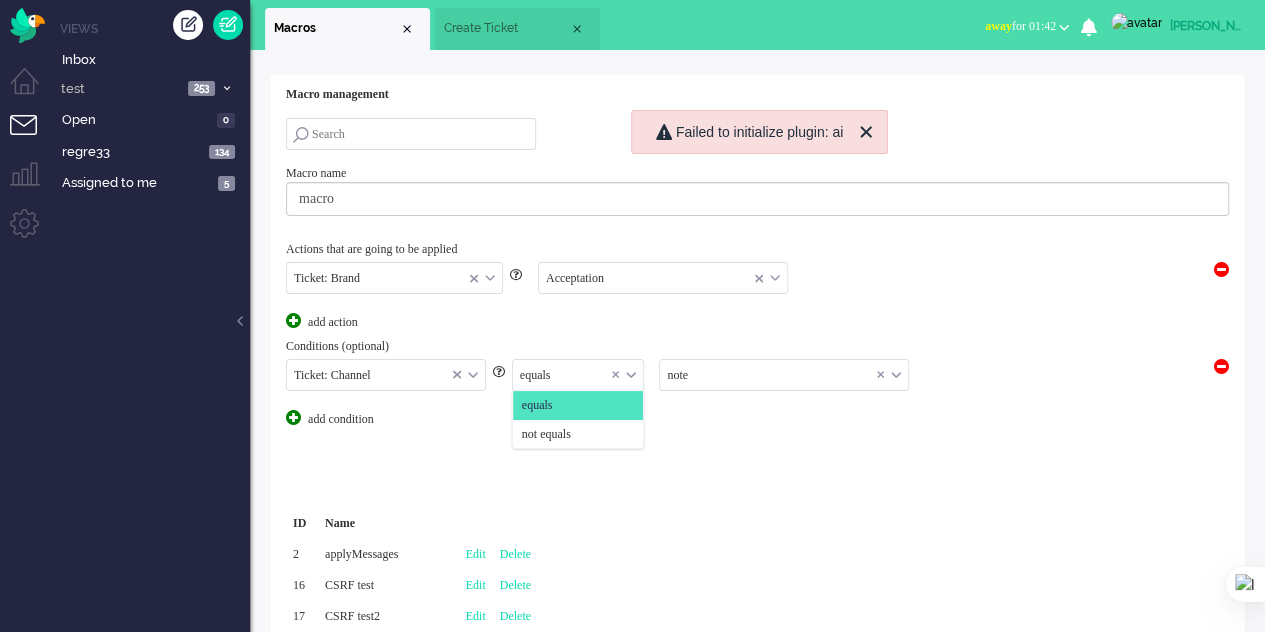 click at bounding box center (578, 375) 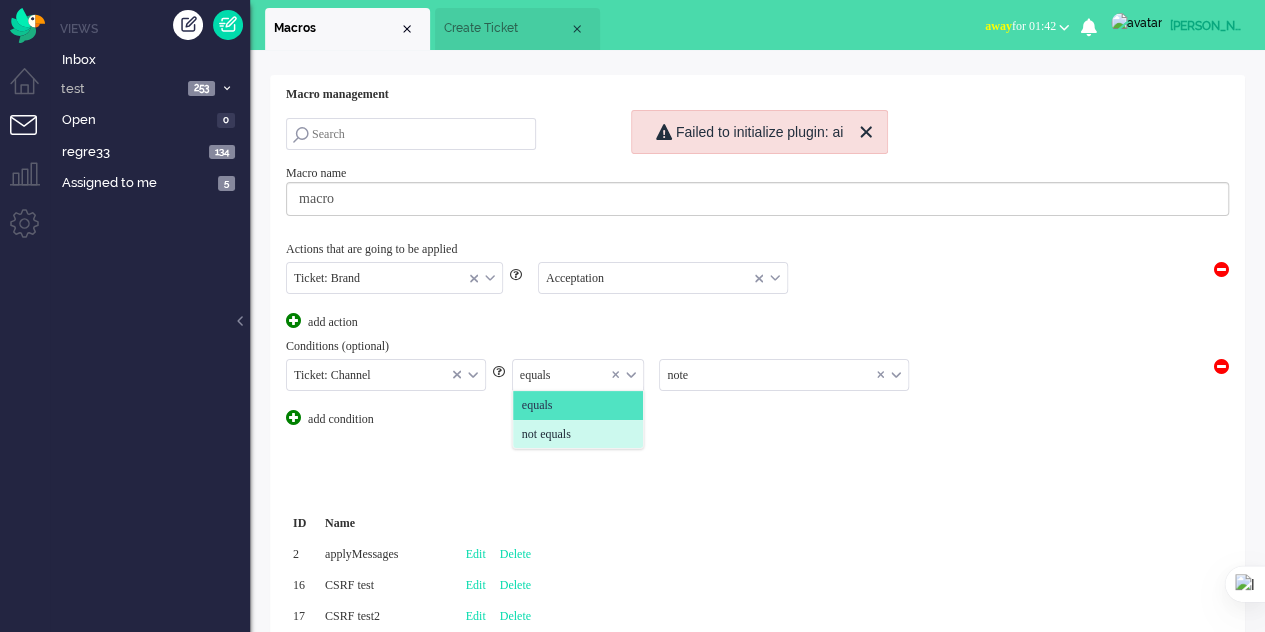click on "not equals" 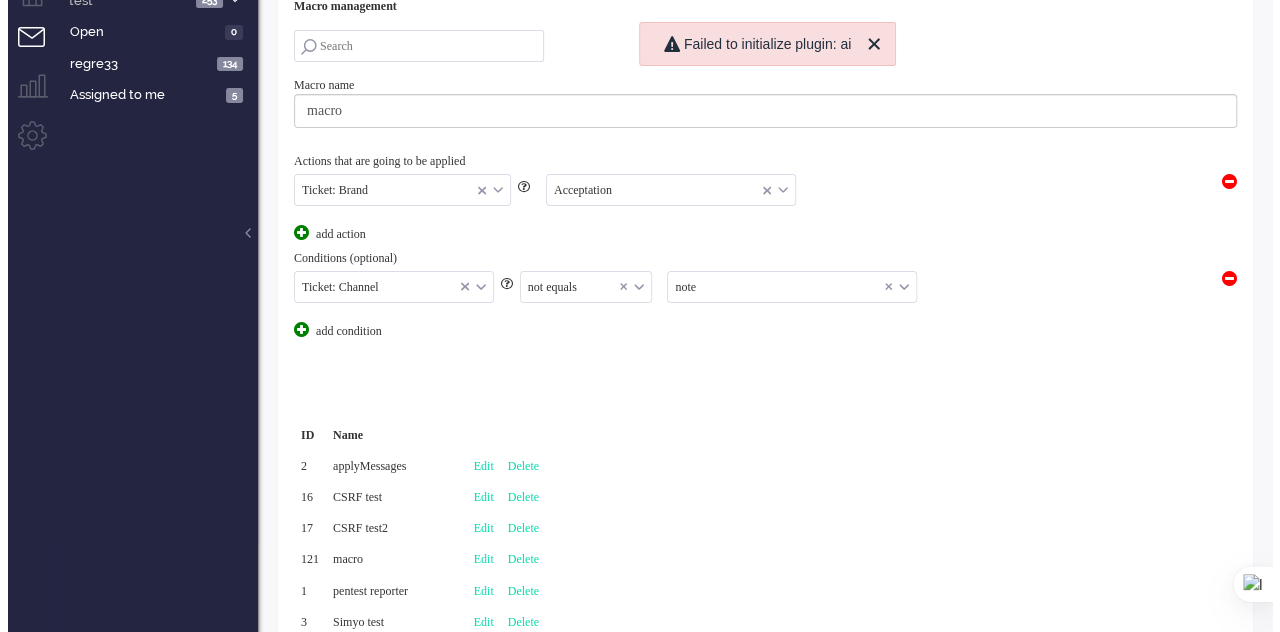 scroll, scrollTop: 0, scrollLeft: 0, axis: both 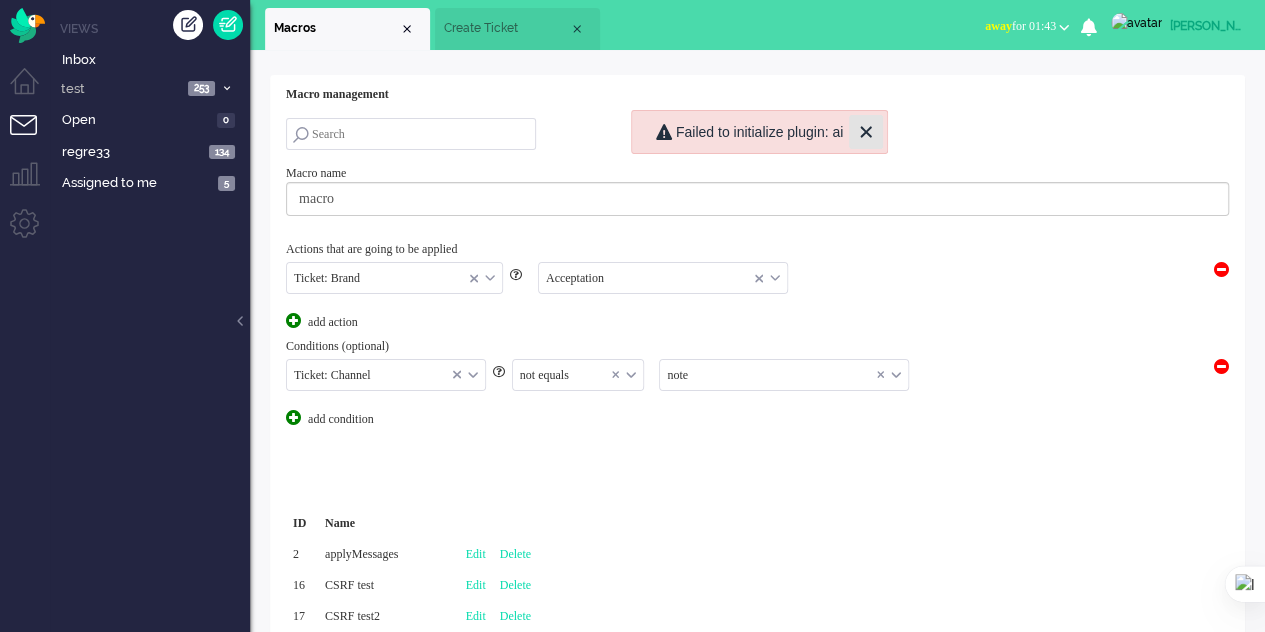 click 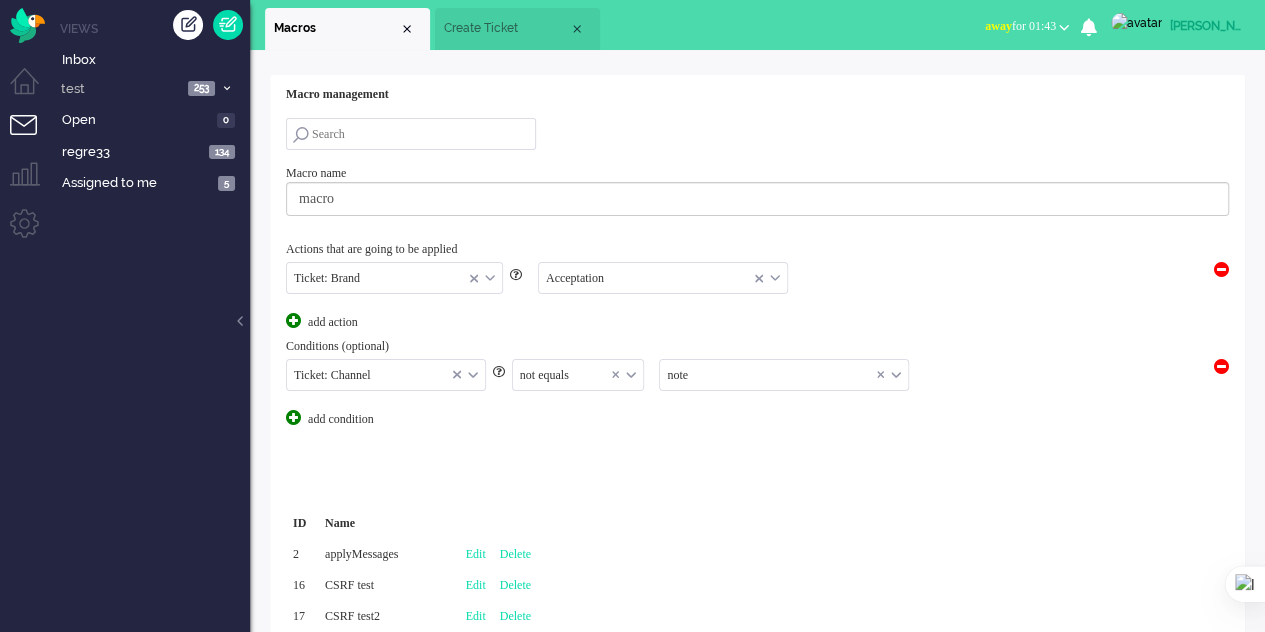 click on "Create Ticket" at bounding box center [506, 28] 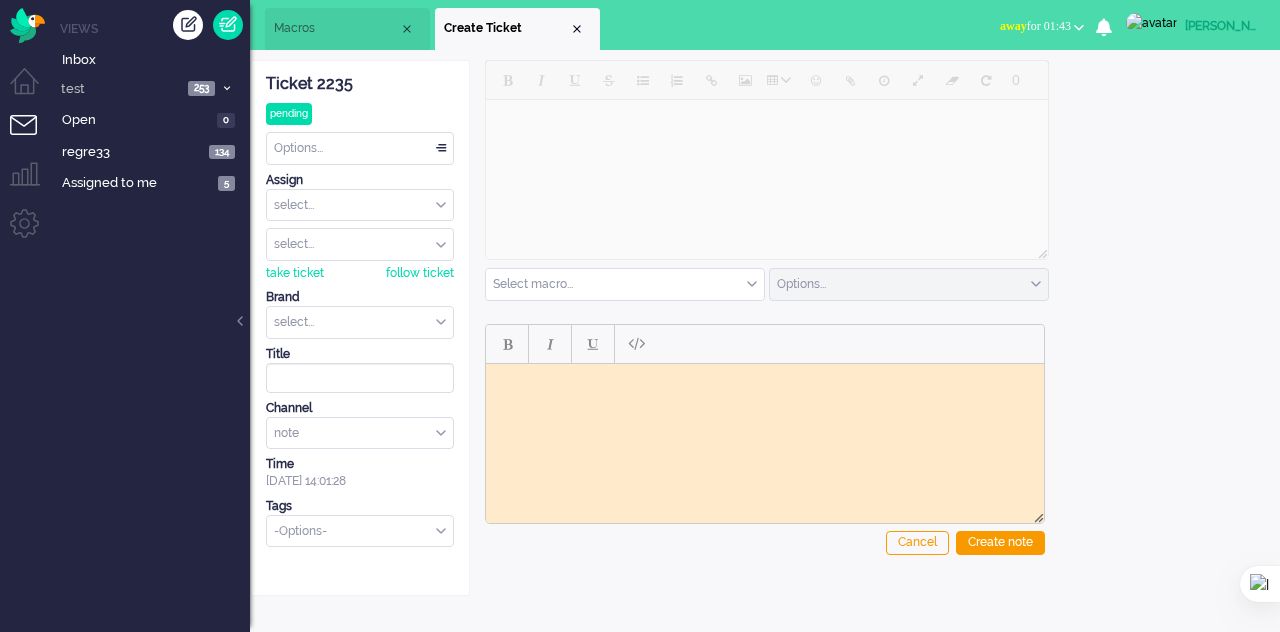 click on "Macros" at bounding box center [347, 29] 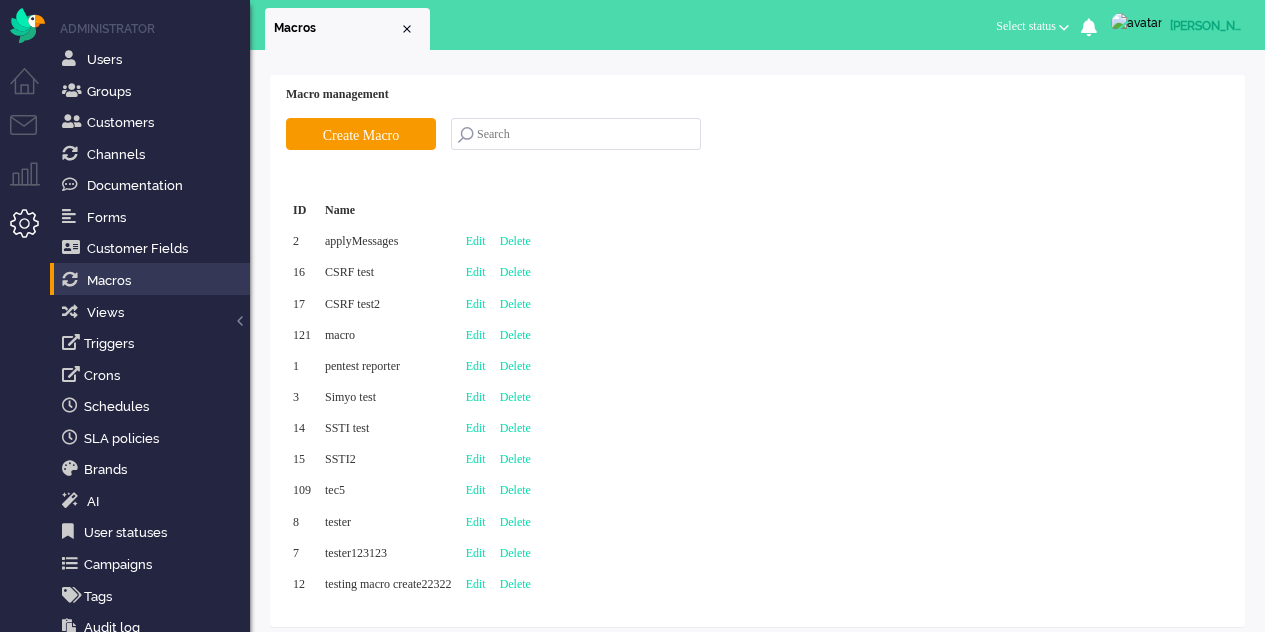 scroll, scrollTop: 0, scrollLeft: 0, axis: both 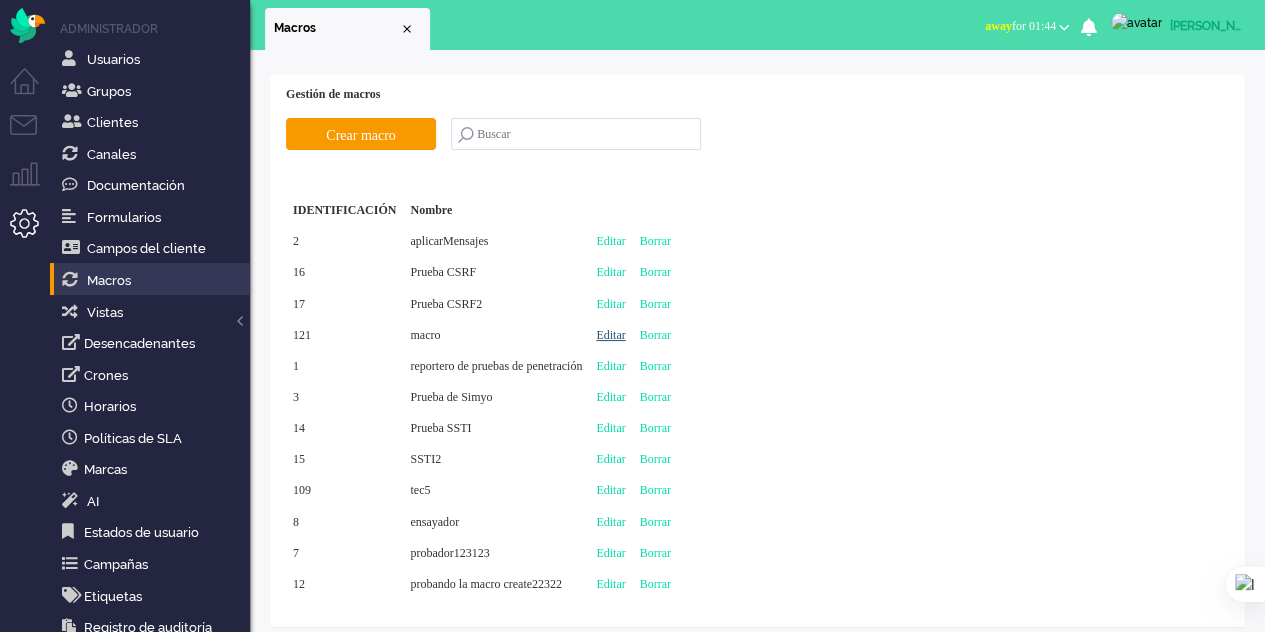 click on "Editar" at bounding box center [610, 335] 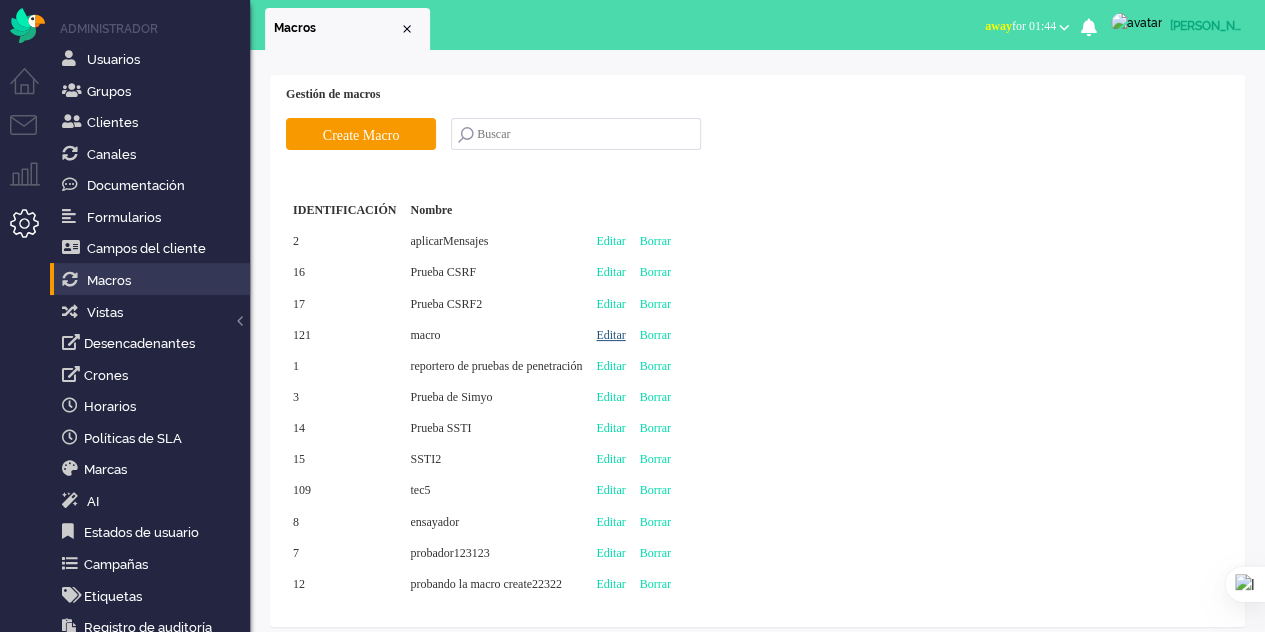 type on "Create Macro" 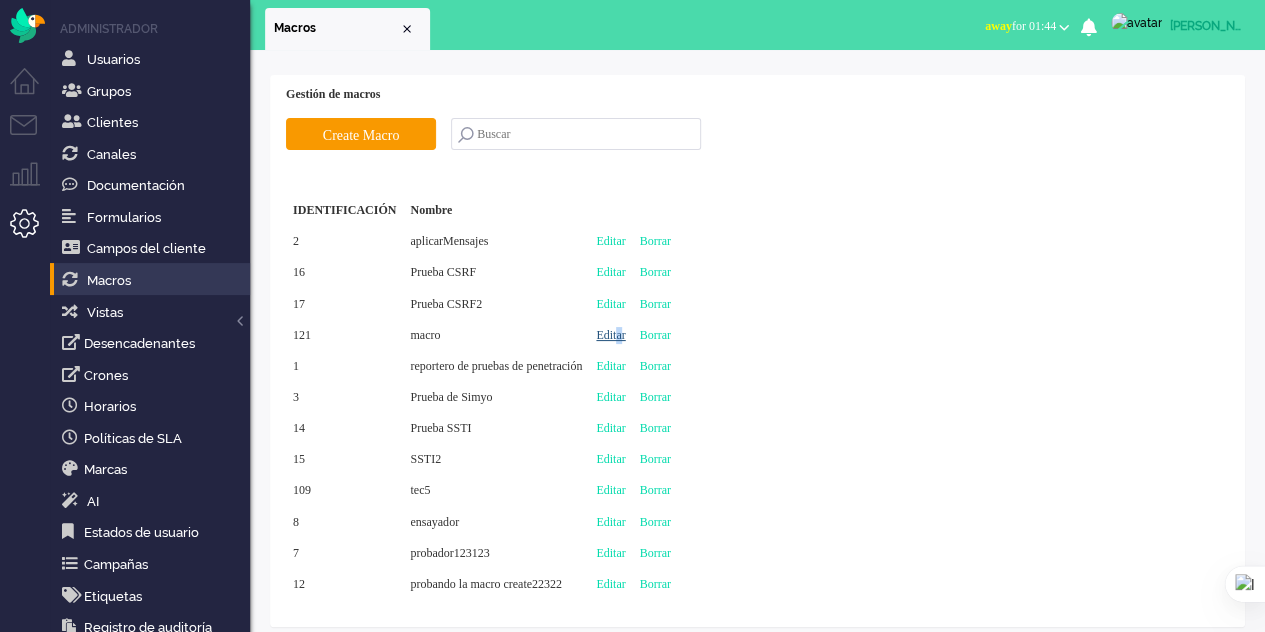 type on "macro" 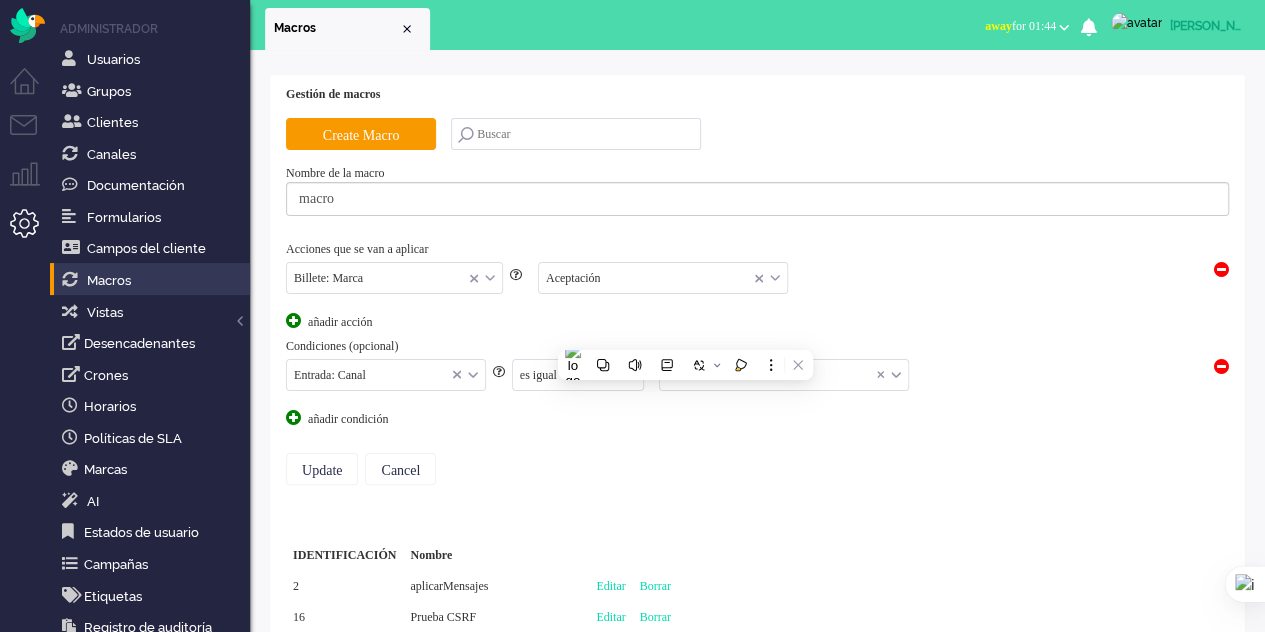 click on "Update Cancel" at bounding box center [757, 469] 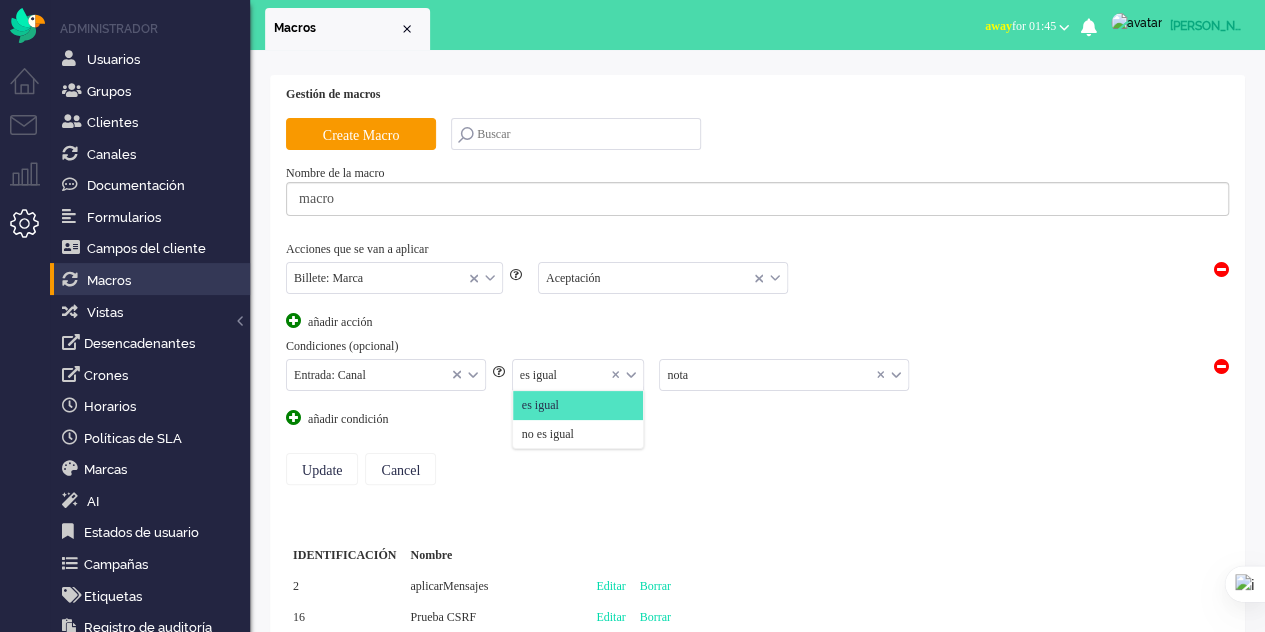 click on "es igual" at bounding box center (578, 375) 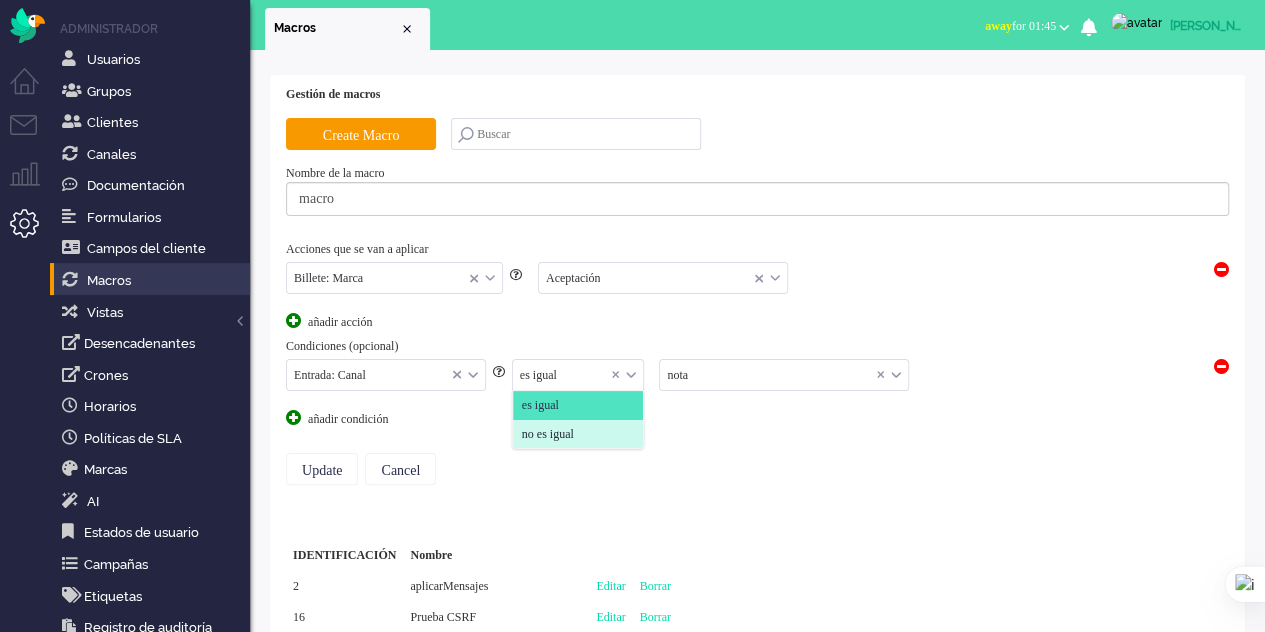click on "no es igual" at bounding box center (548, 434) 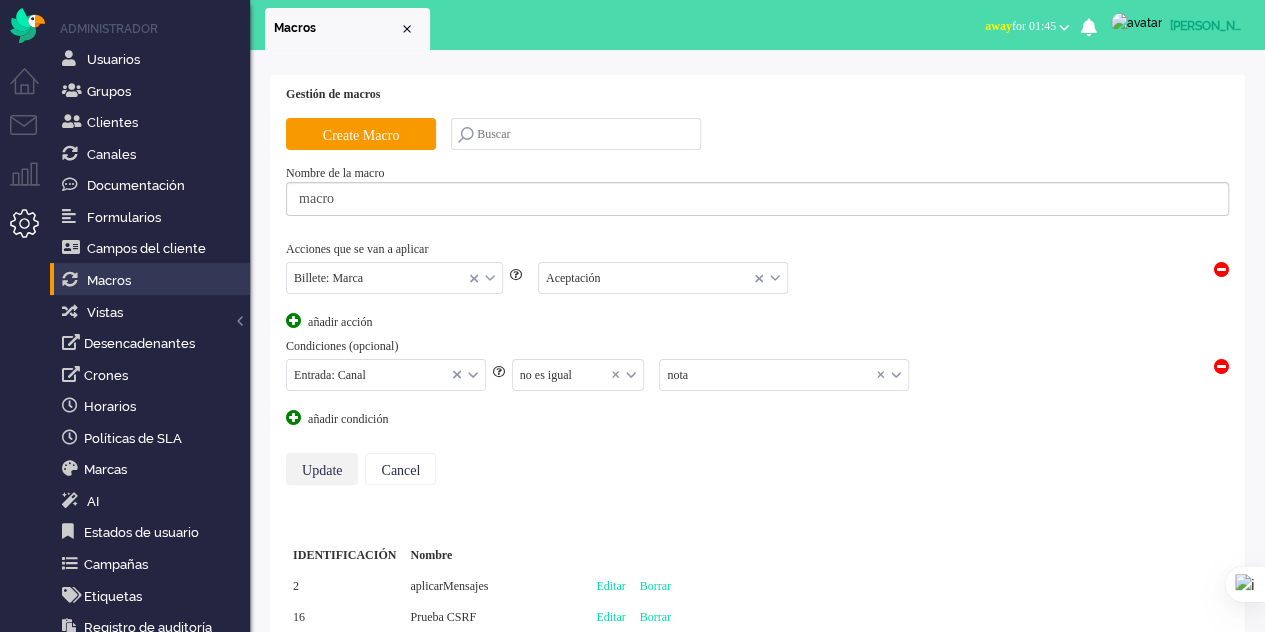 click on "Update" at bounding box center [322, 469] 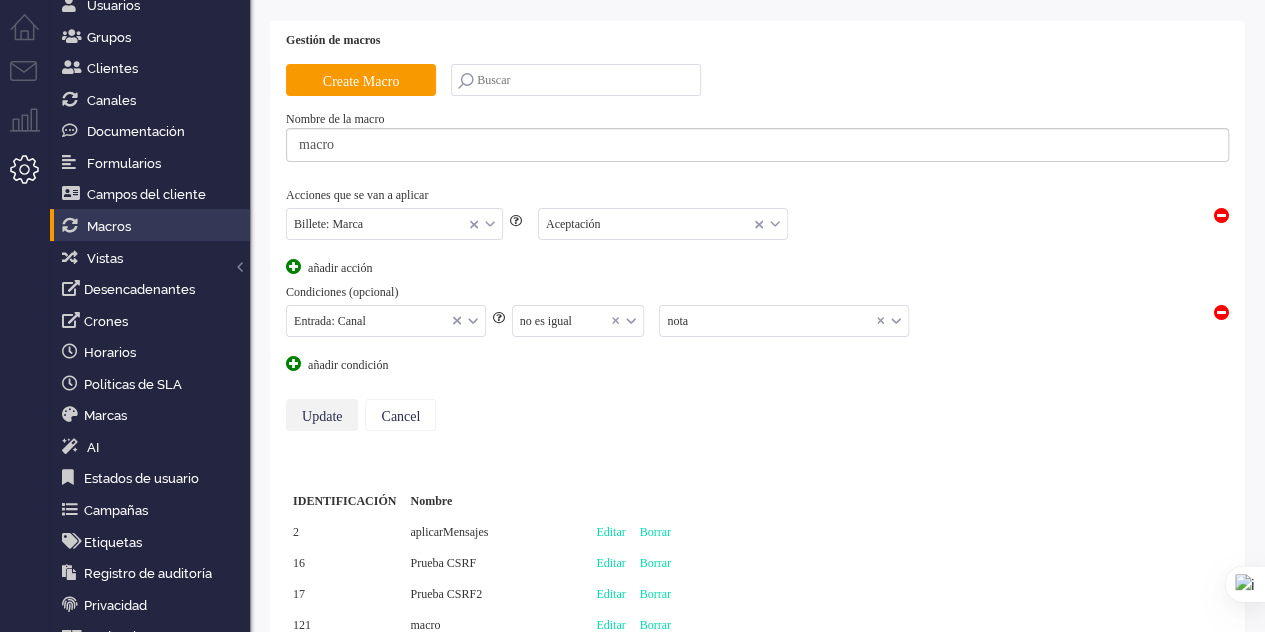 scroll, scrollTop: 100, scrollLeft: 0, axis: vertical 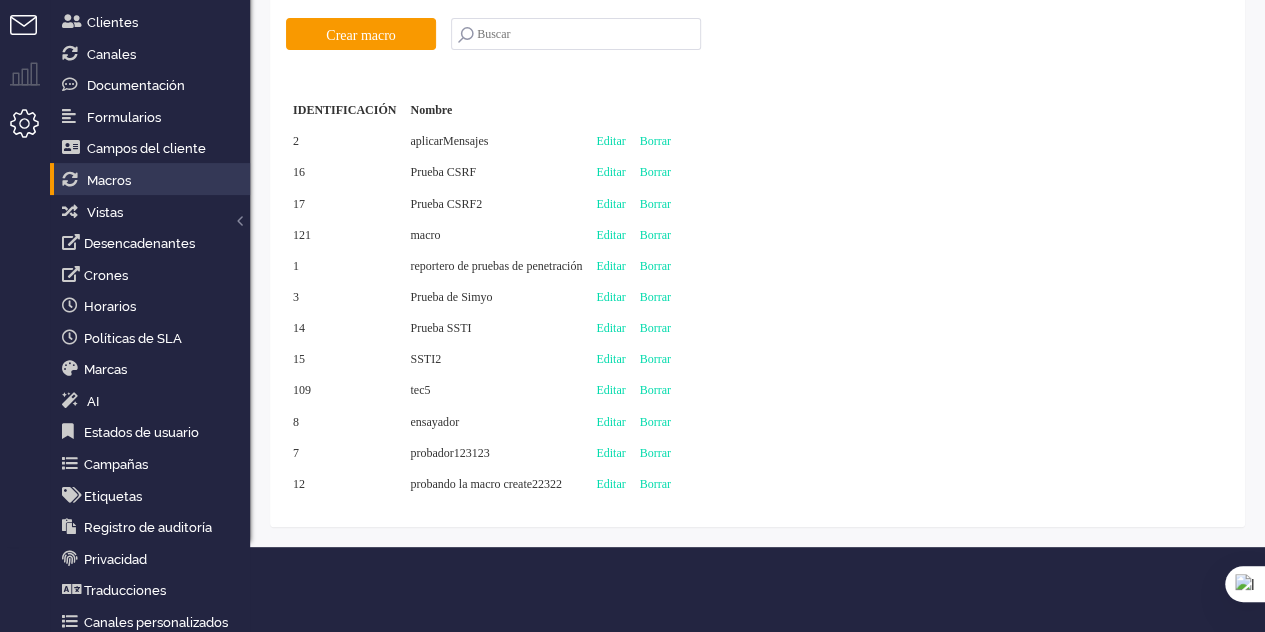 click at bounding box center (32, 37) 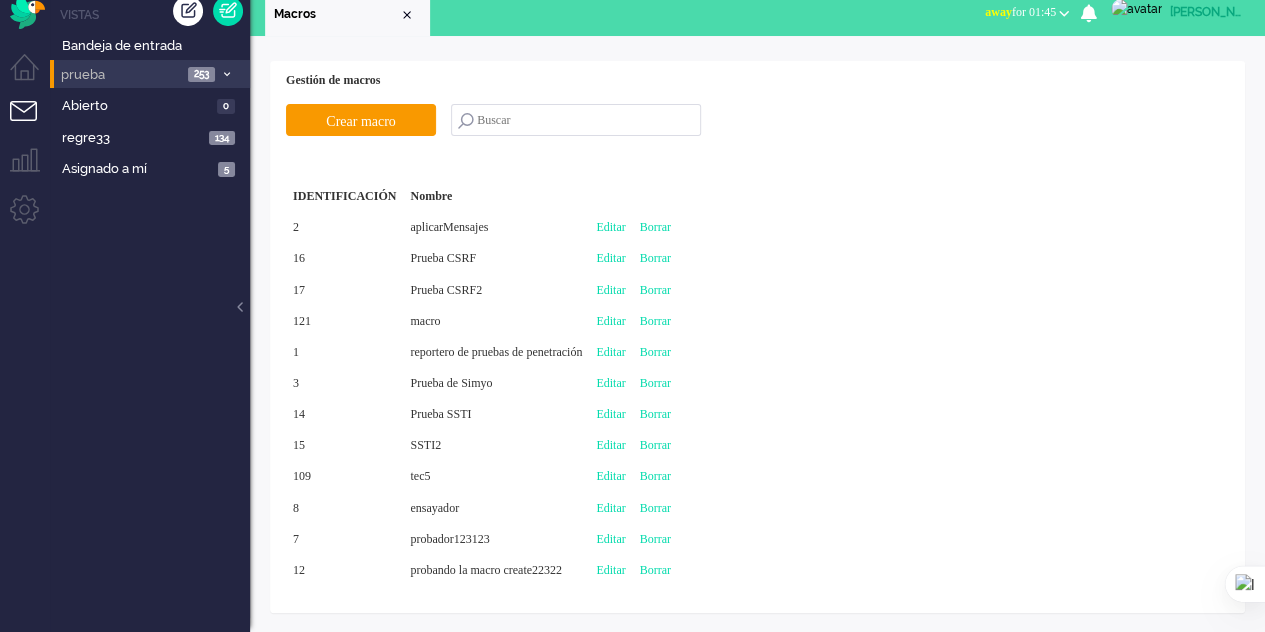 scroll, scrollTop: 0, scrollLeft: 0, axis: both 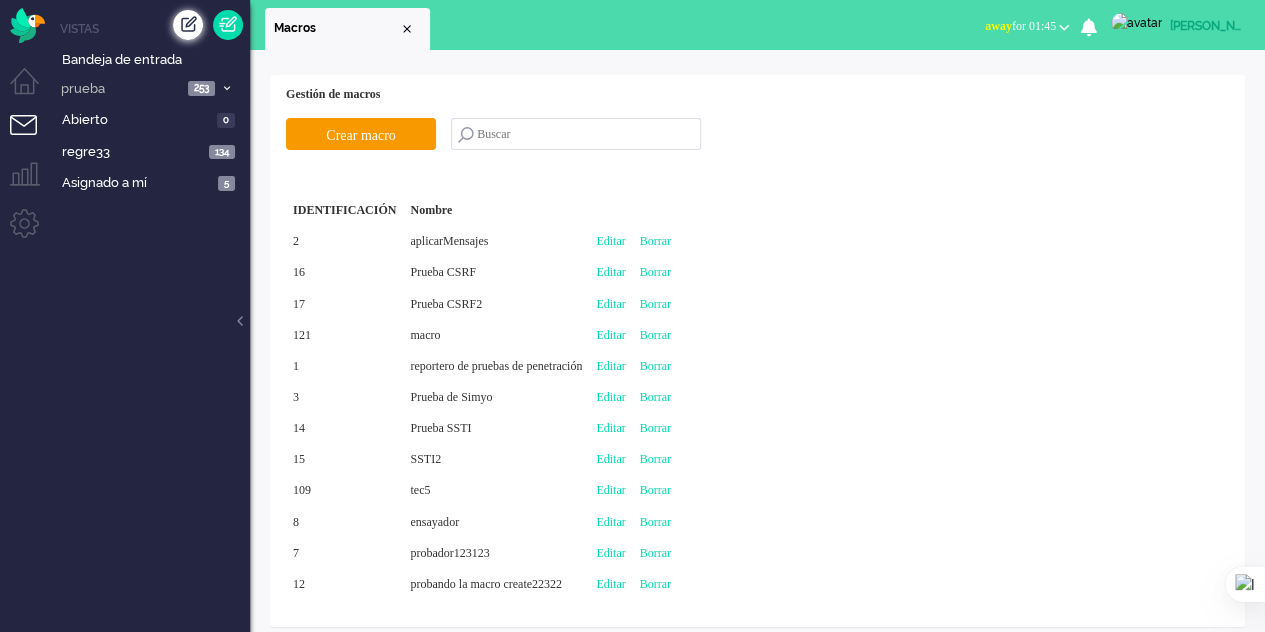 click at bounding box center (188, 25) 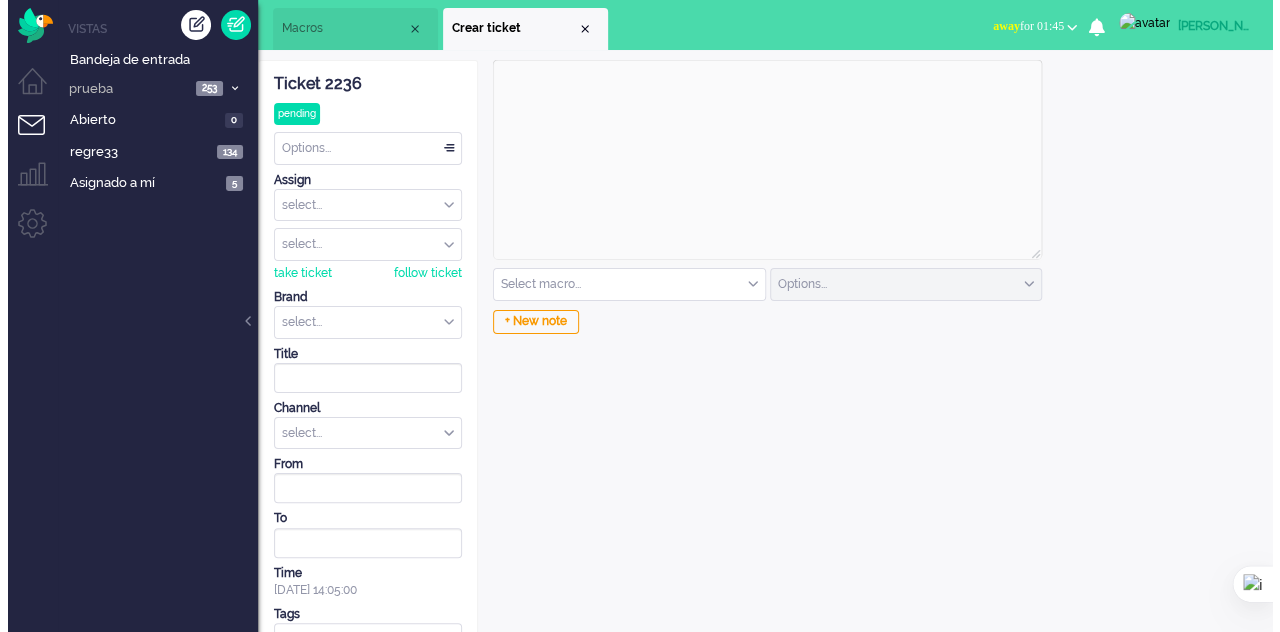 scroll, scrollTop: 0, scrollLeft: 0, axis: both 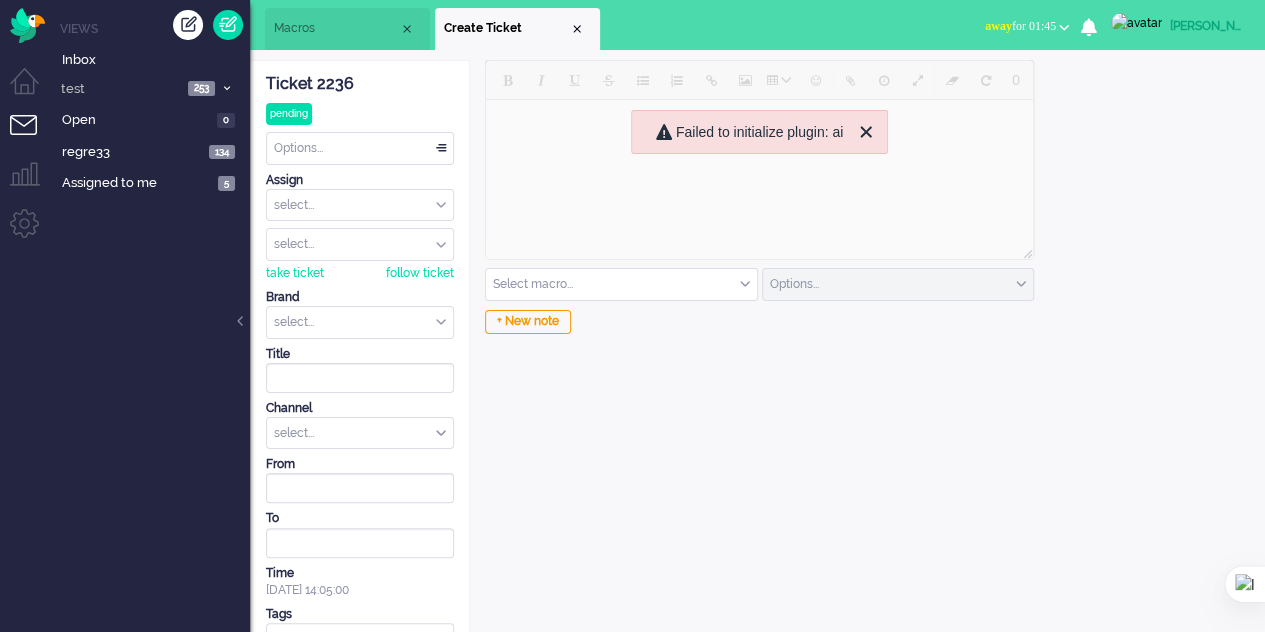 click on "0 Select macro... applyMessages CSRF test CSRF test2 macro pentest reporter Simyo test SSTI test SSTI2 tec5 Options... email outbound call sms Send as open Send as open Send as pending Send as holding Send as solved + New note" at bounding box center [757, 366] 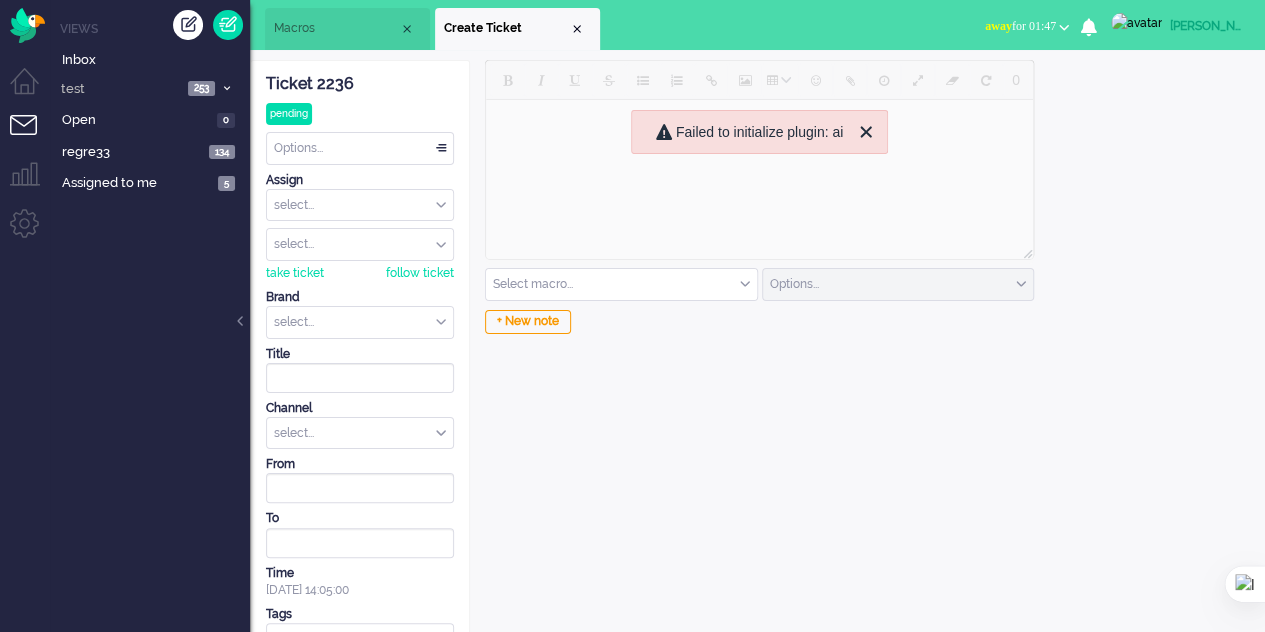 click at bounding box center [621, 284] 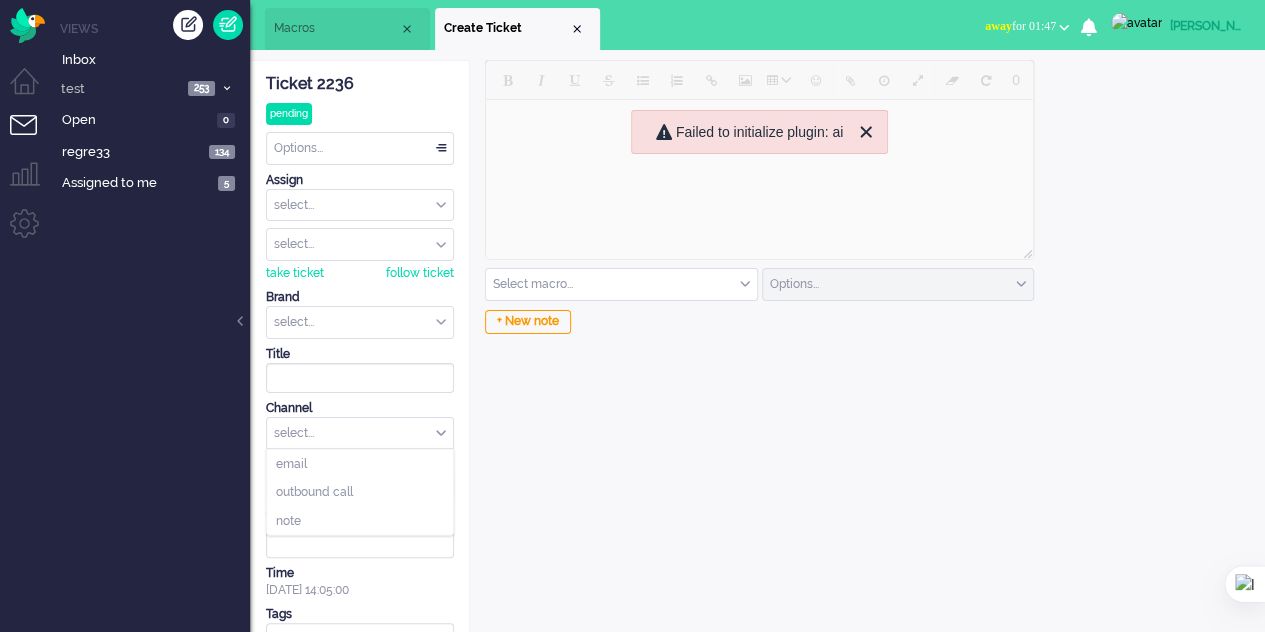click on "select..." at bounding box center [360, 433] 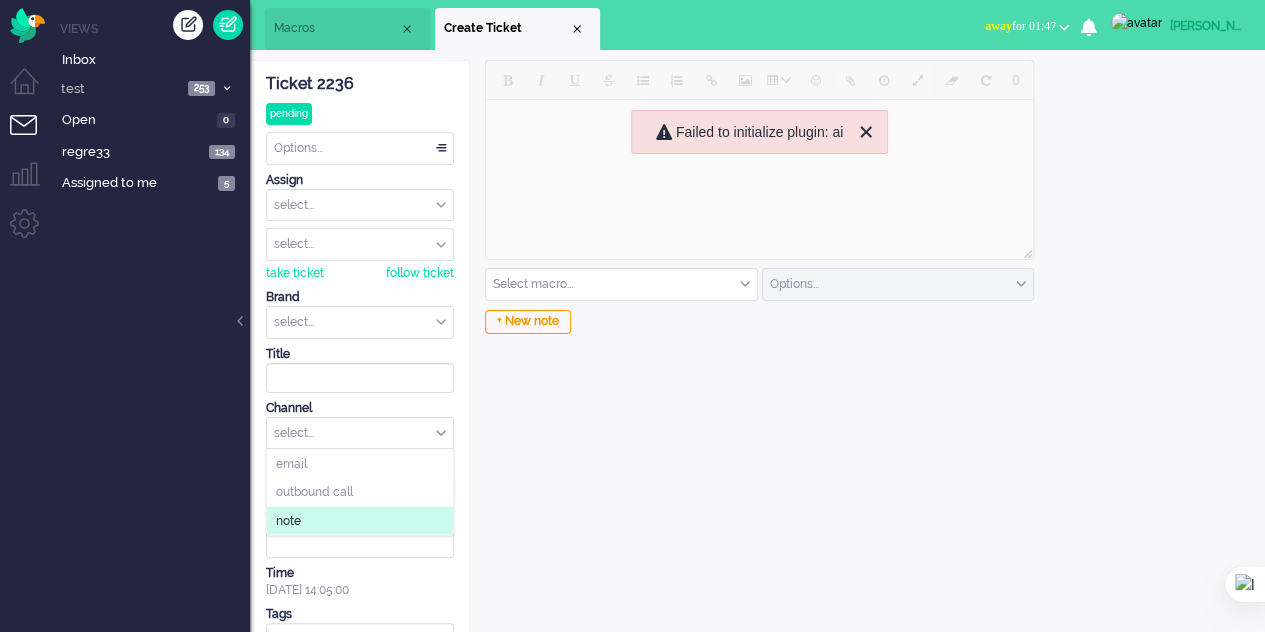 click on "note" 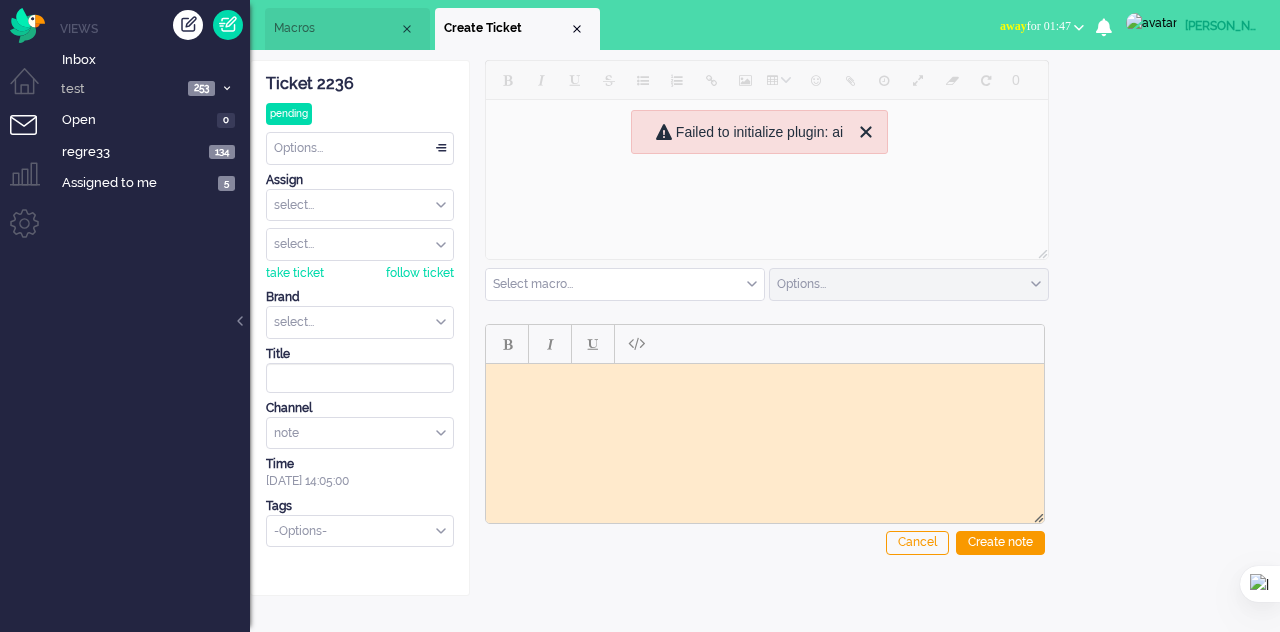 scroll, scrollTop: 0, scrollLeft: 0, axis: both 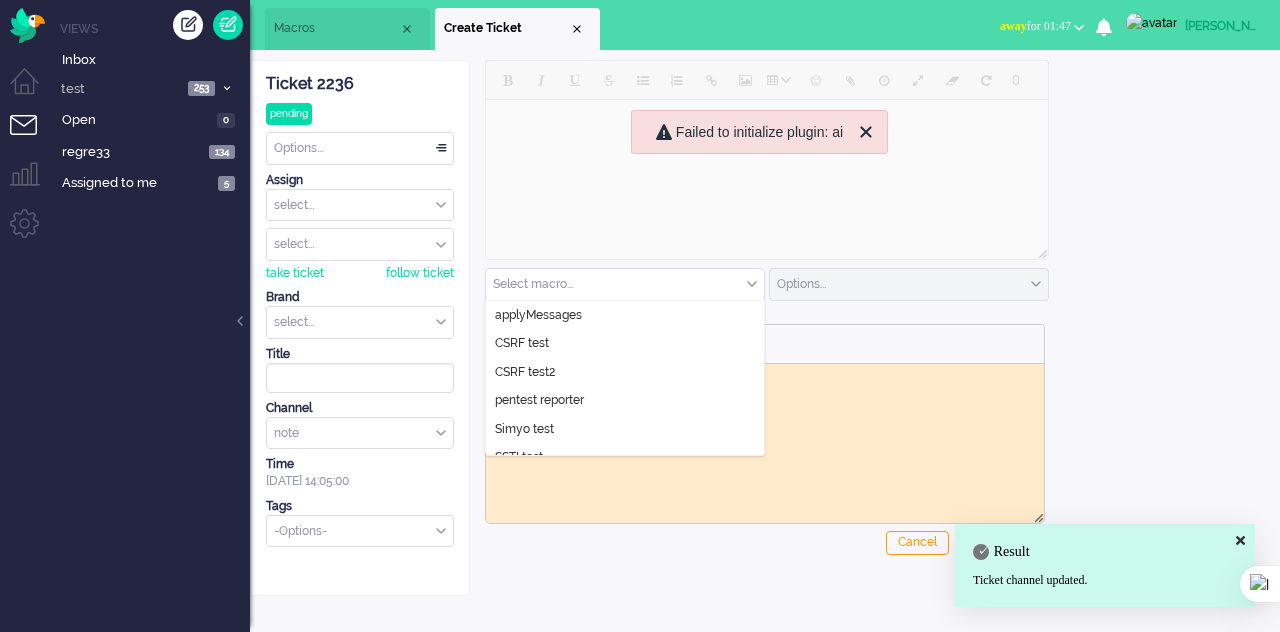 click at bounding box center [625, 284] 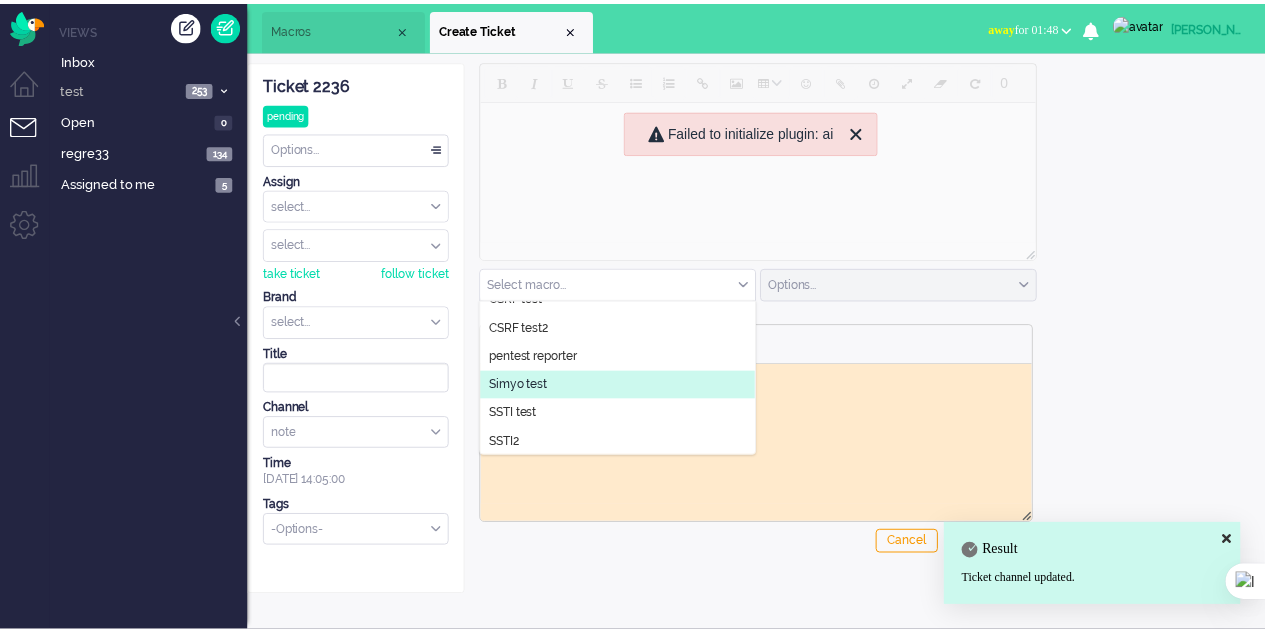 scroll, scrollTop: 0, scrollLeft: 0, axis: both 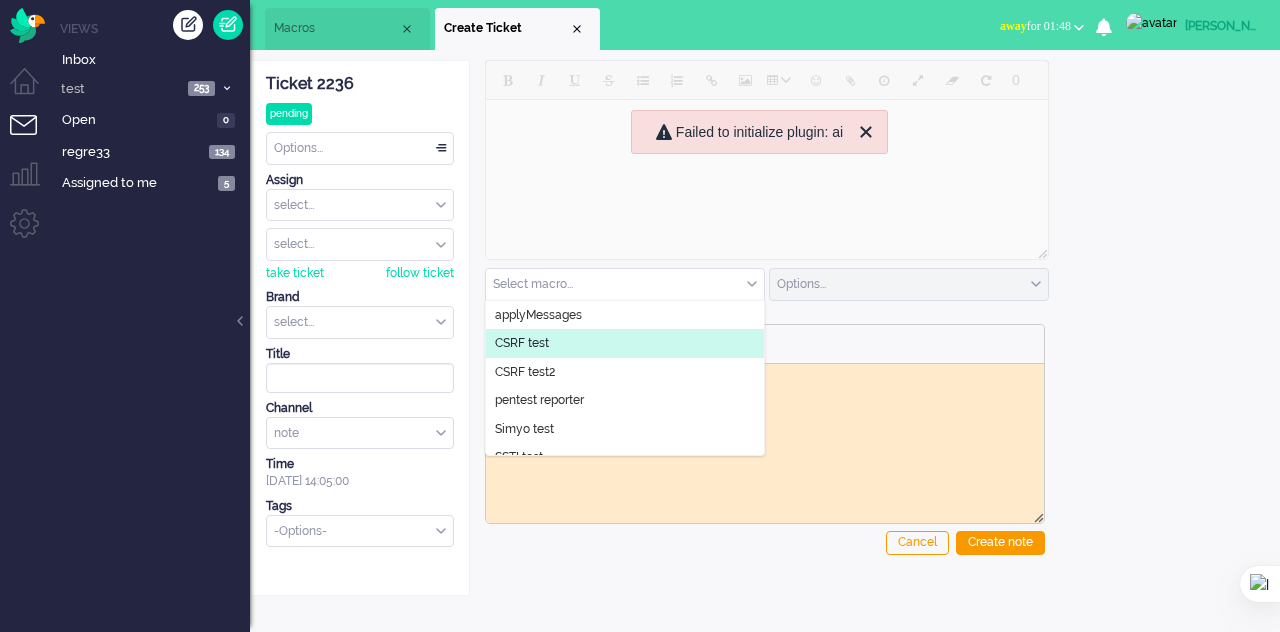 click on "Macros" at bounding box center [336, 28] 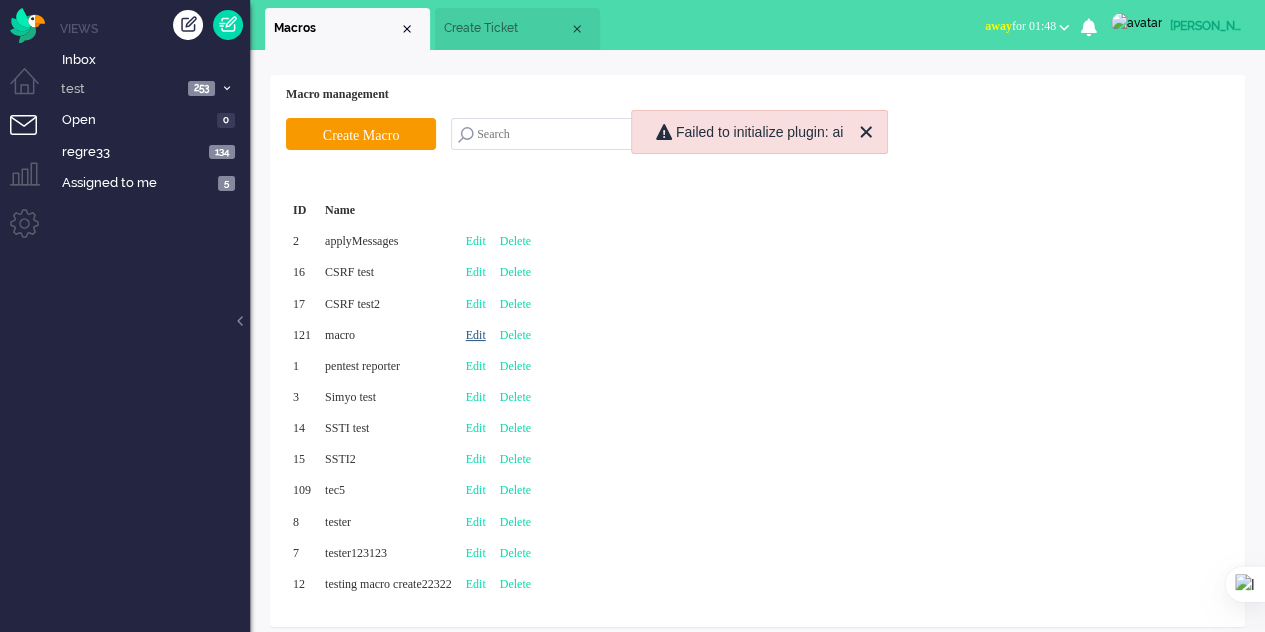 click on "Edit" at bounding box center (476, 335) 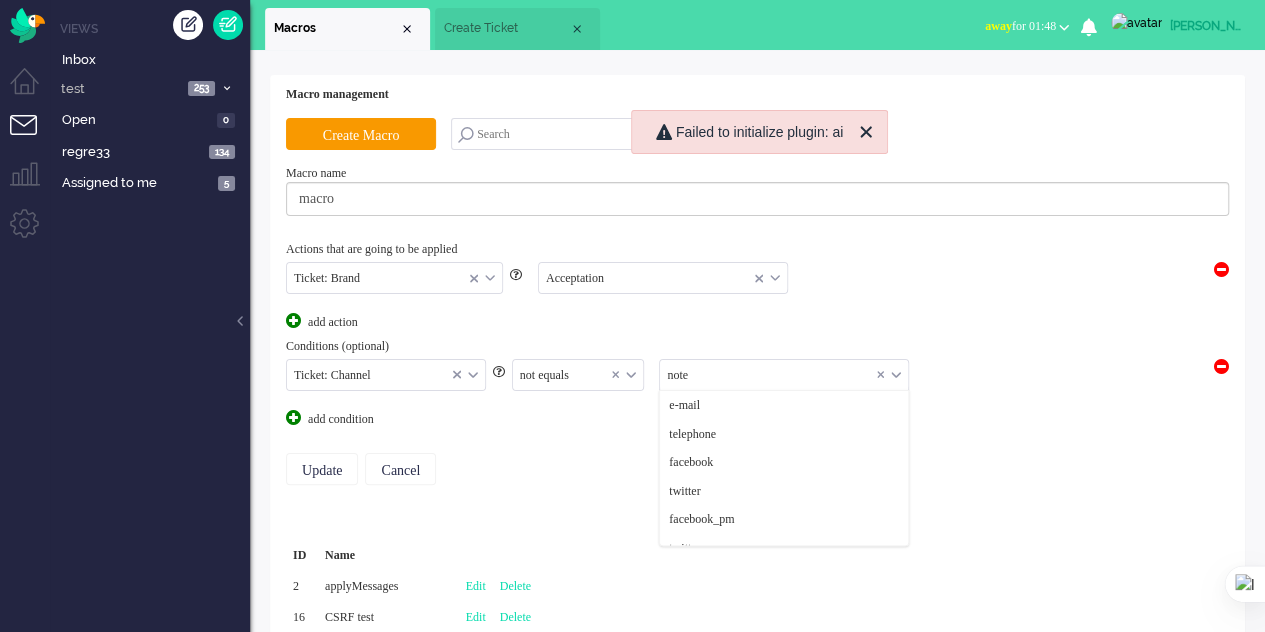 scroll, scrollTop: 216, scrollLeft: 0, axis: vertical 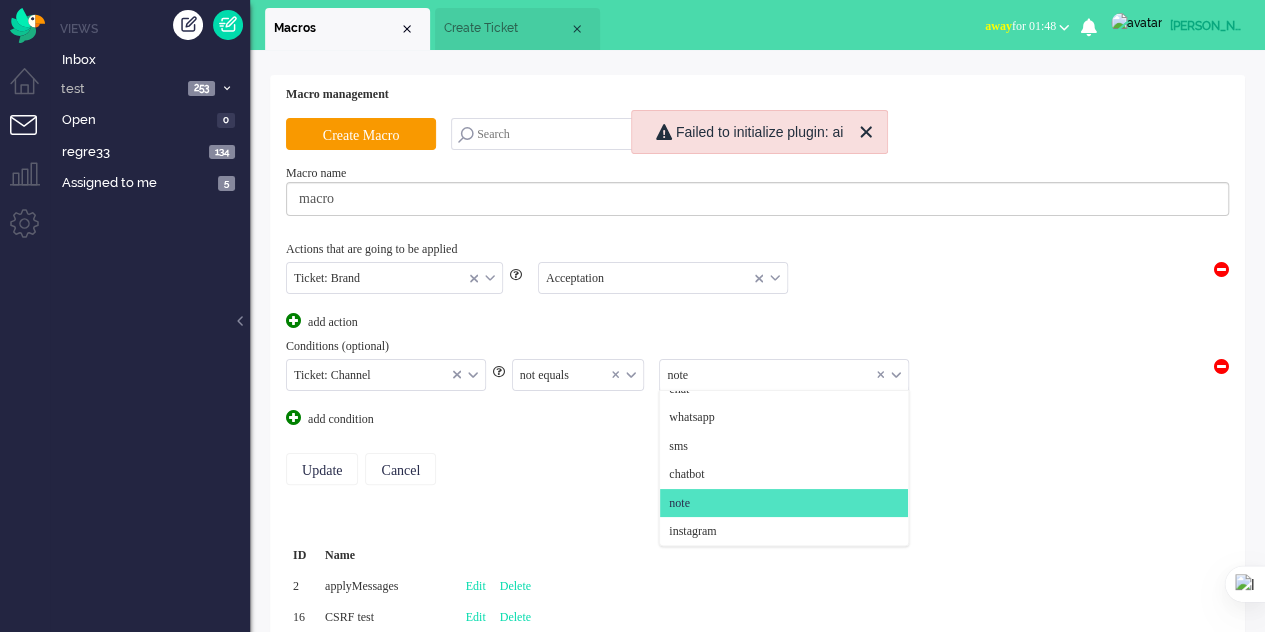 click on "note" at bounding box center (784, 375) 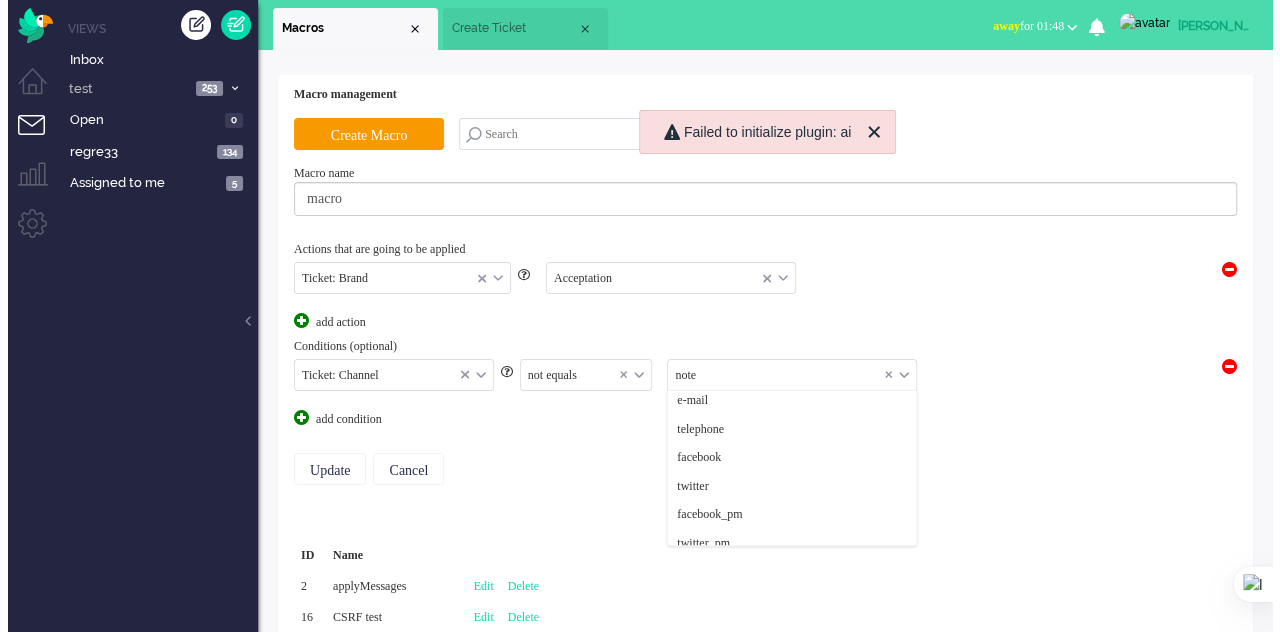 scroll, scrollTop: 0, scrollLeft: 0, axis: both 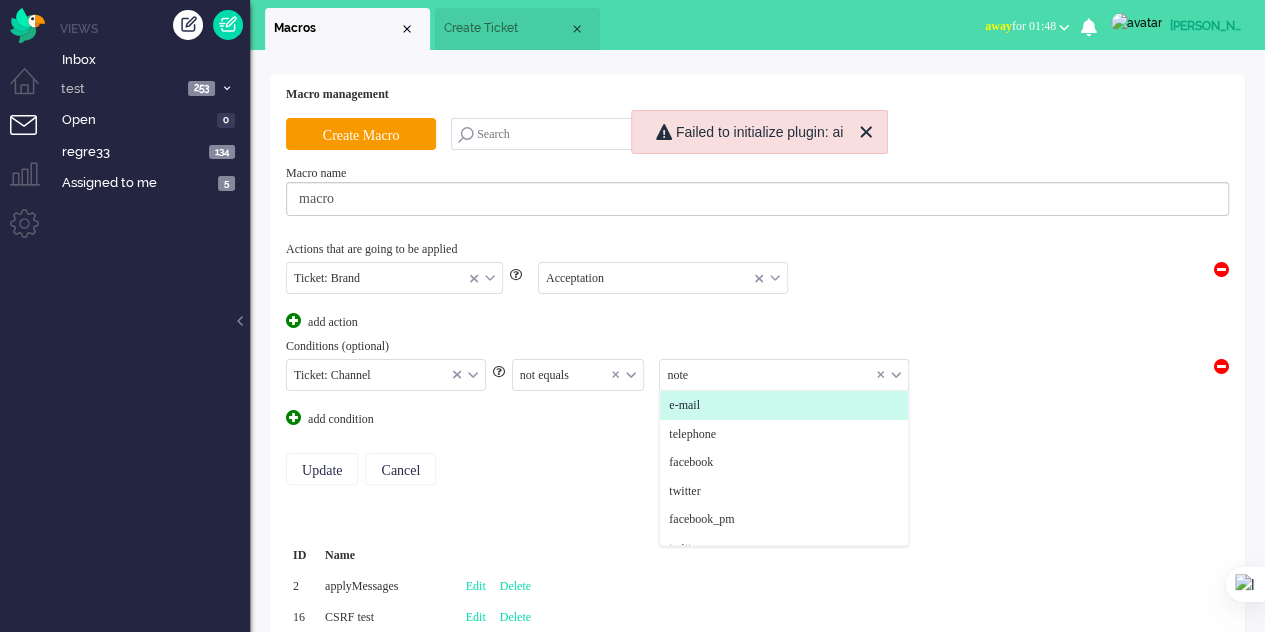 click on "e-mail" 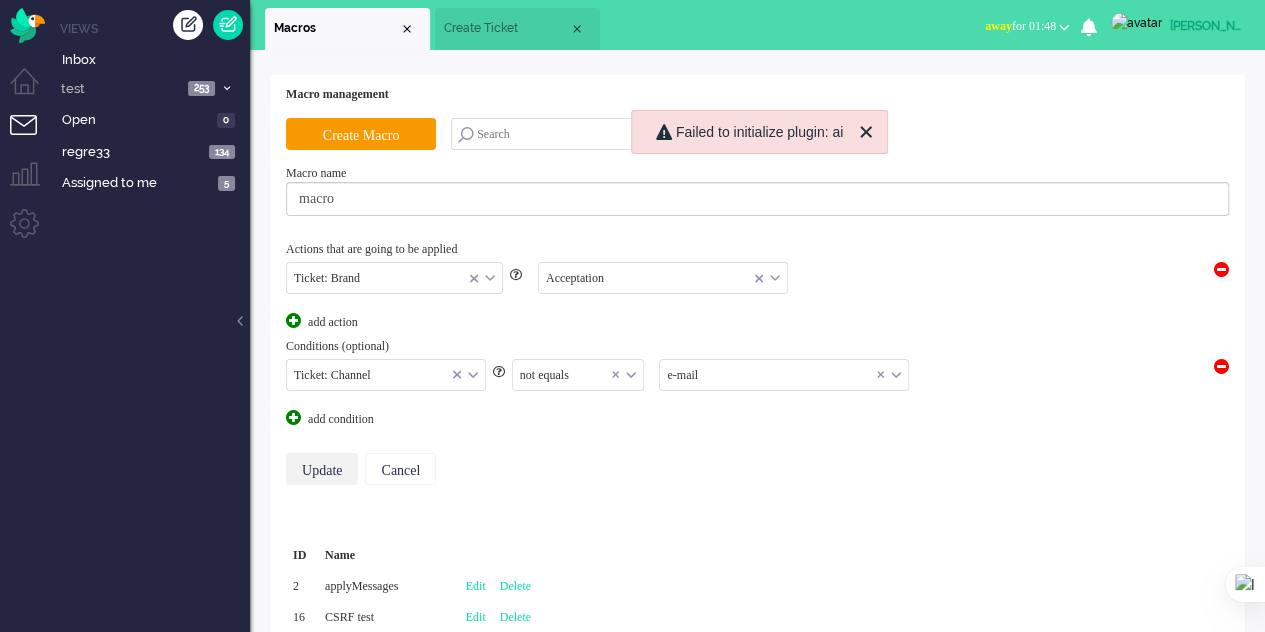 click on "Update" at bounding box center (322, 469) 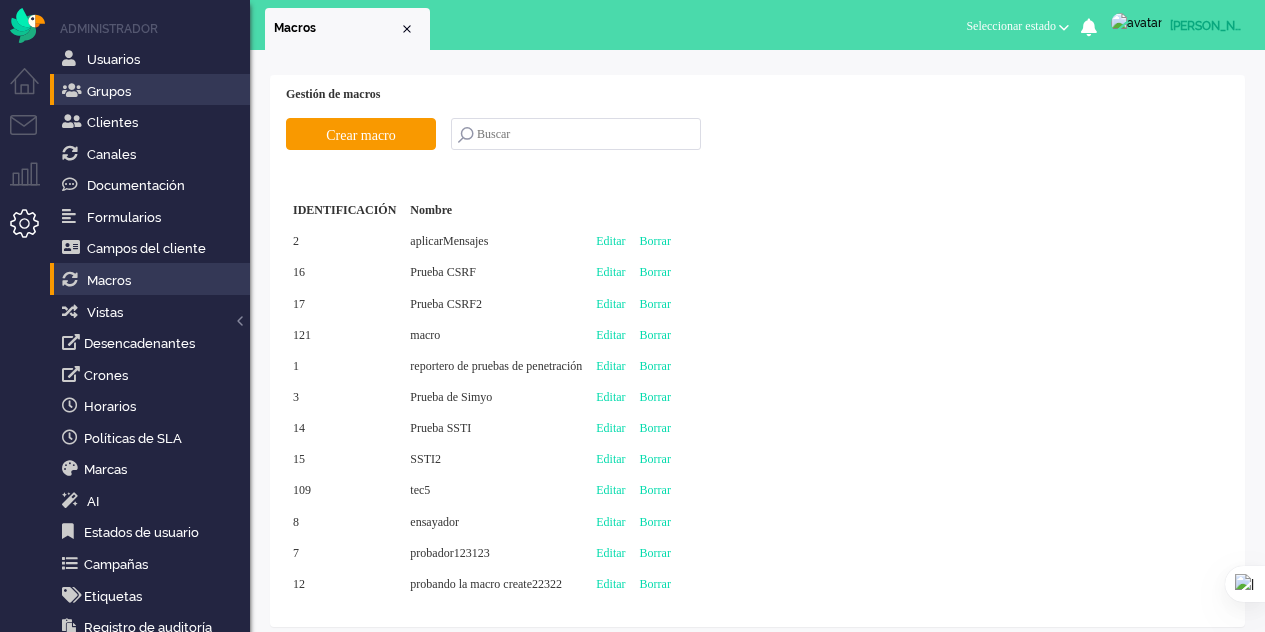 scroll, scrollTop: 0, scrollLeft: 0, axis: both 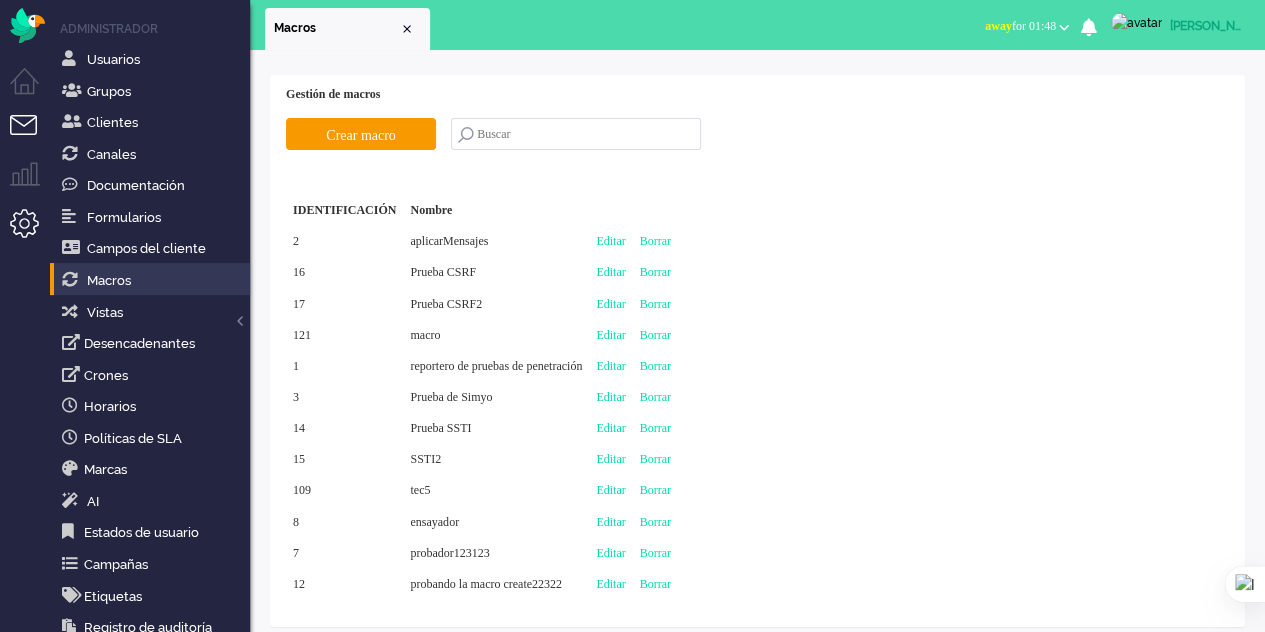 click at bounding box center [32, 137] 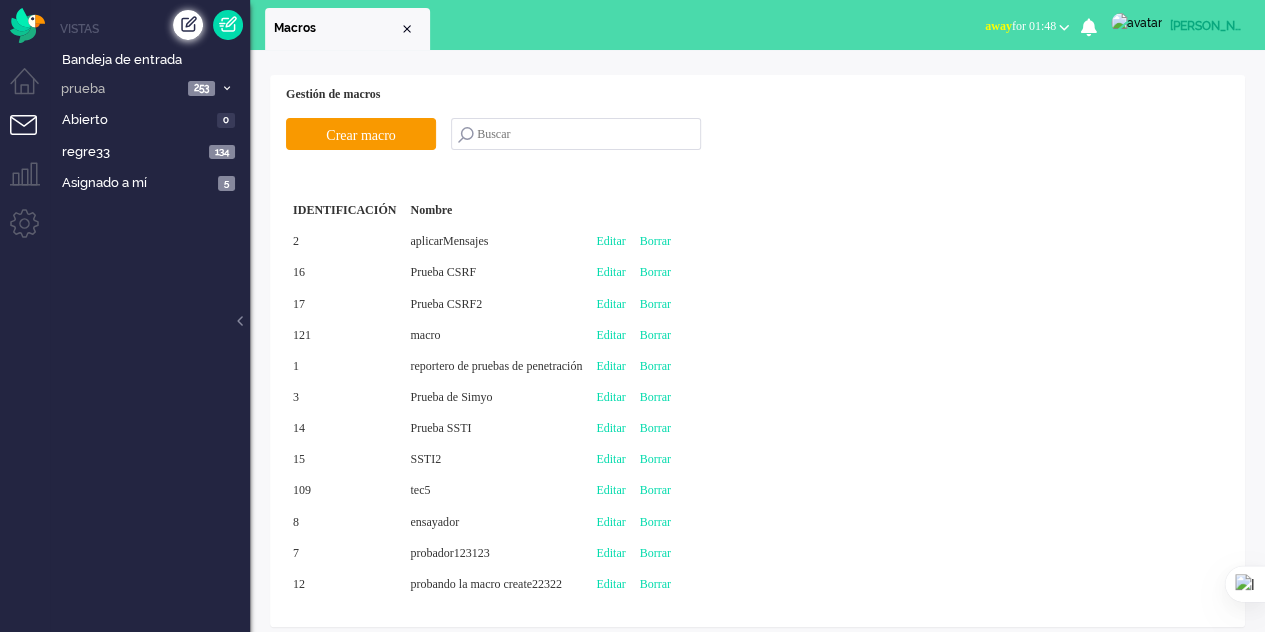 click at bounding box center [188, 25] 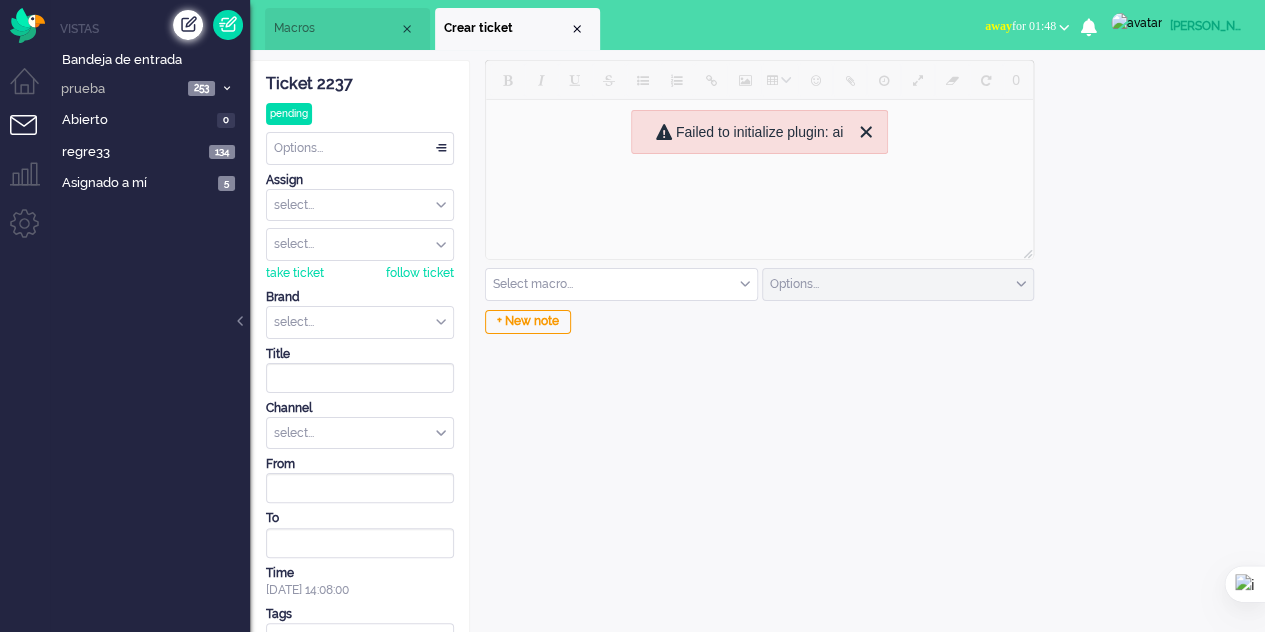 scroll, scrollTop: 0, scrollLeft: 0, axis: both 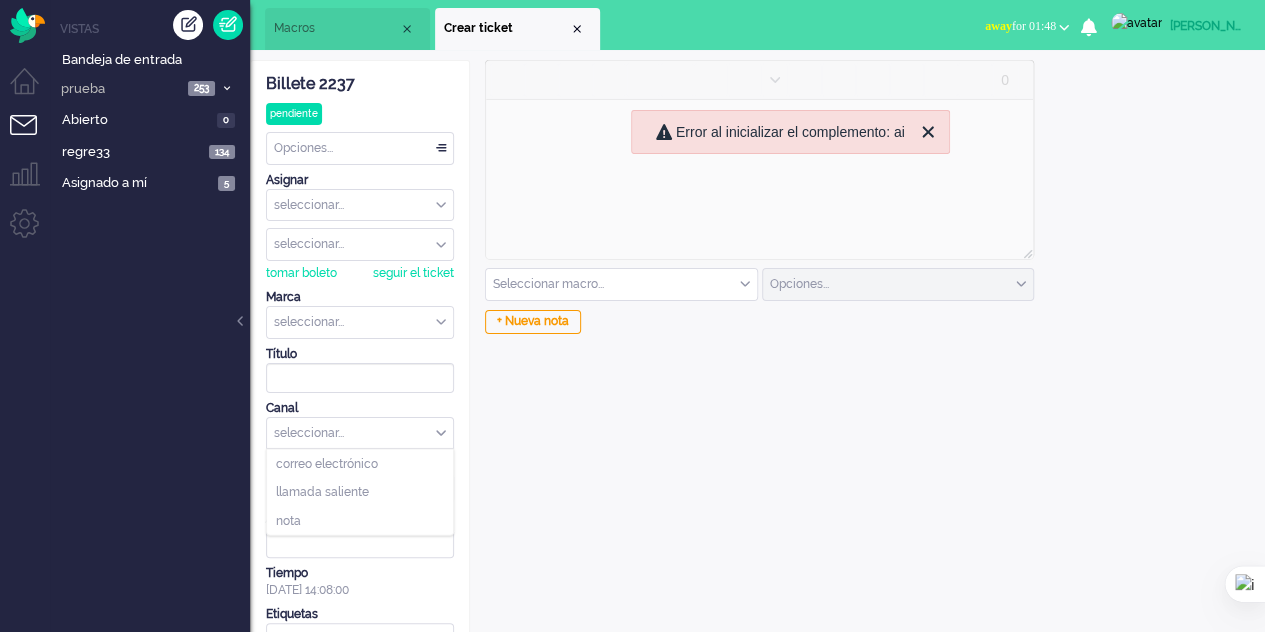 click on "seleccionar..." at bounding box center (360, 433) 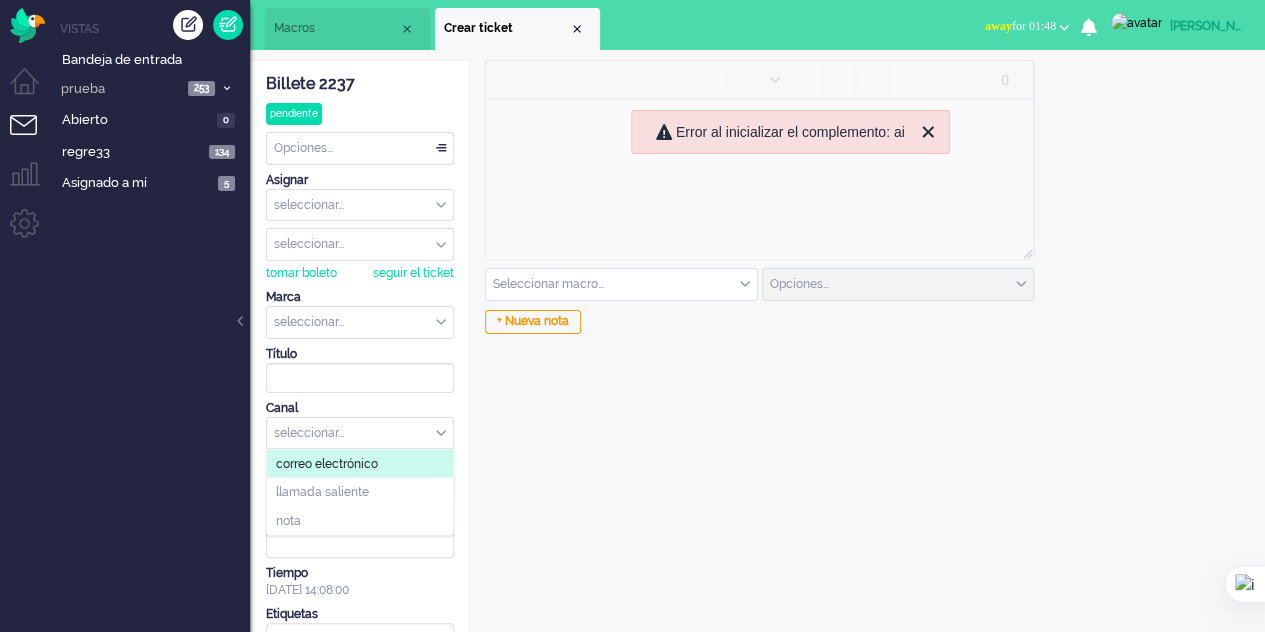 click on "correo electrónico" 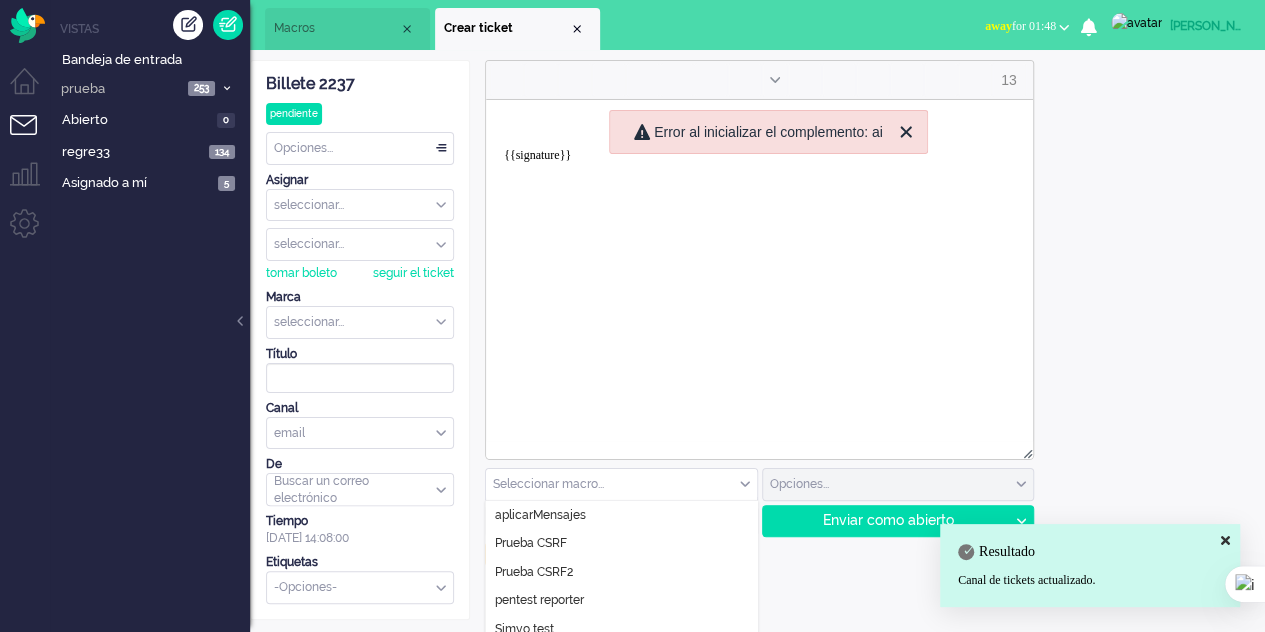 click at bounding box center [621, 484] 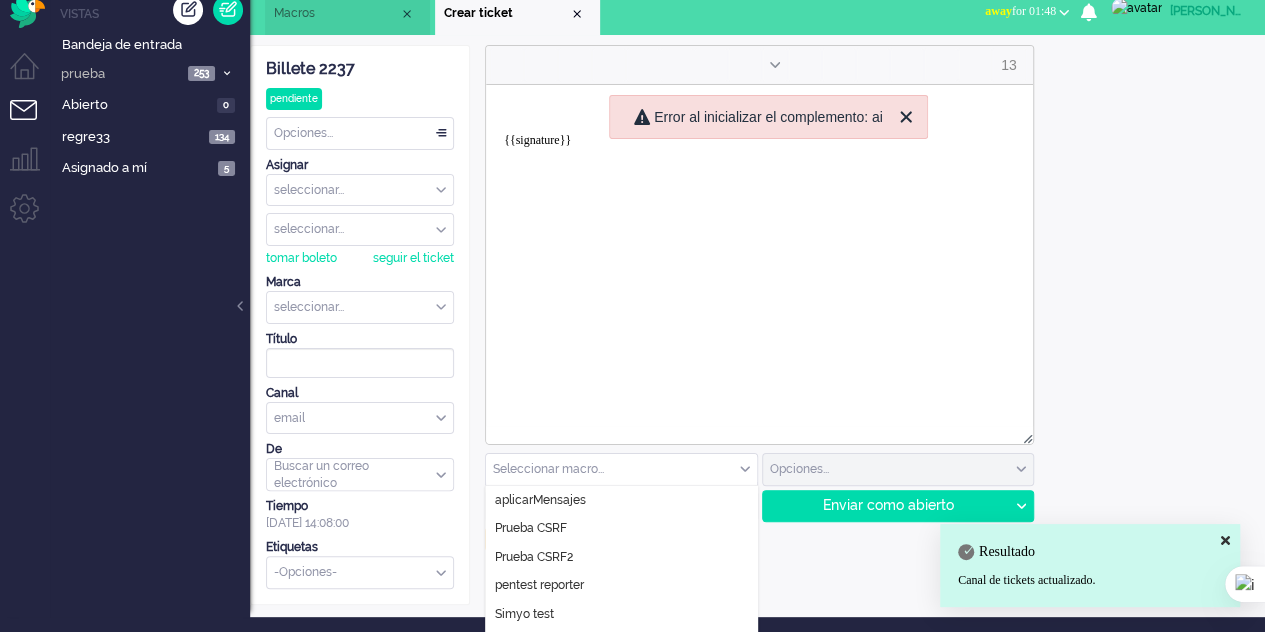 scroll, scrollTop: 23, scrollLeft: 0, axis: vertical 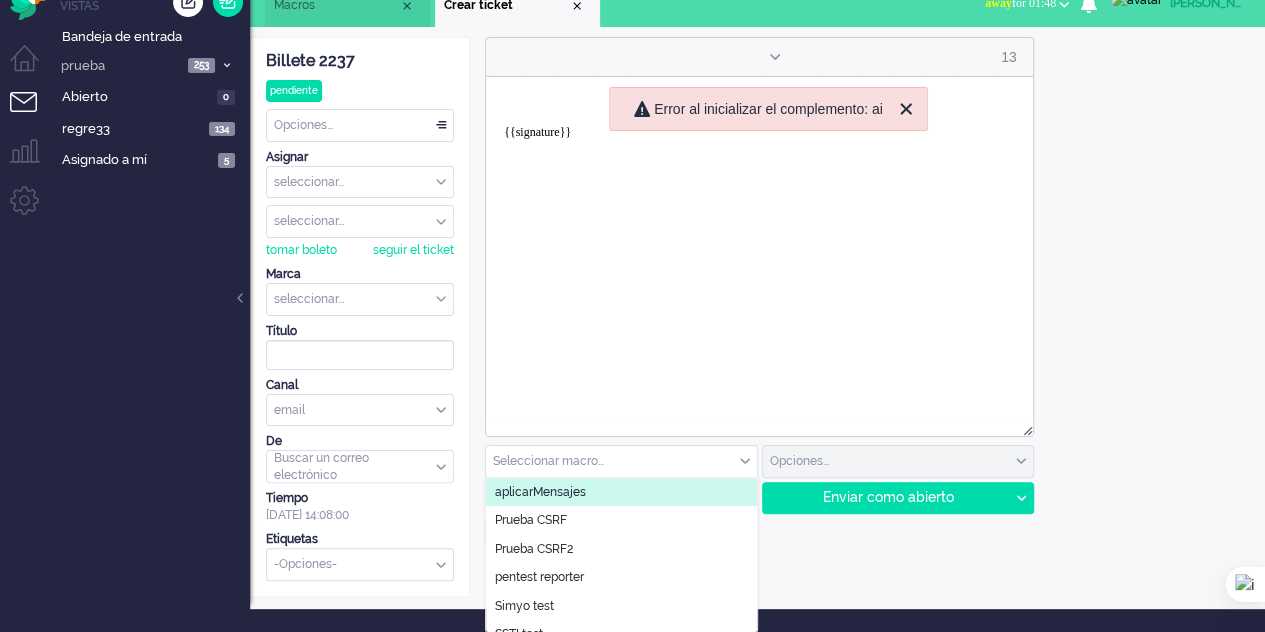 click on "Macros" at bounding box center [294, 5] 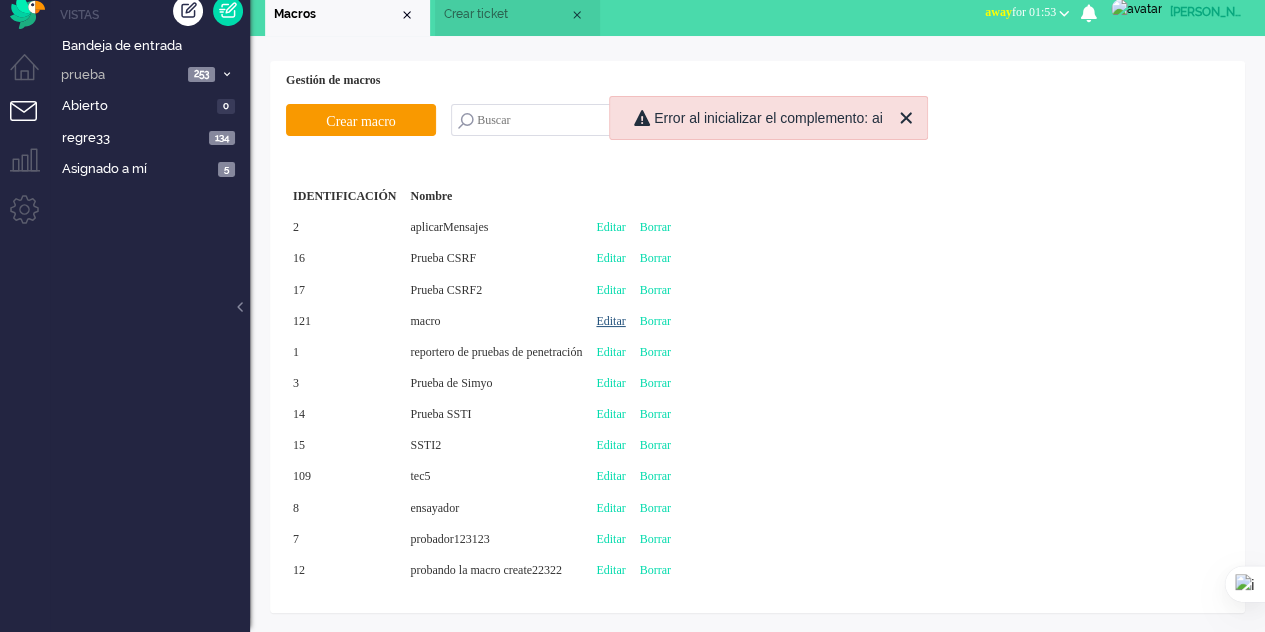 click on "Editar" at bounding box center [610, 321] 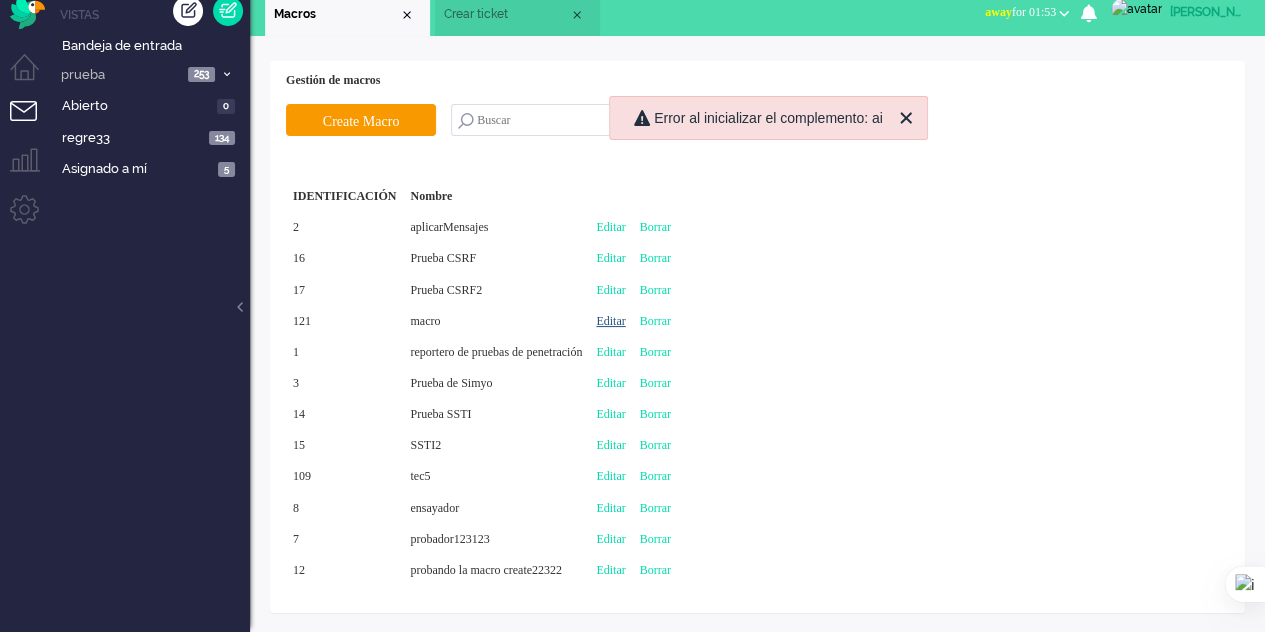type on "macro" 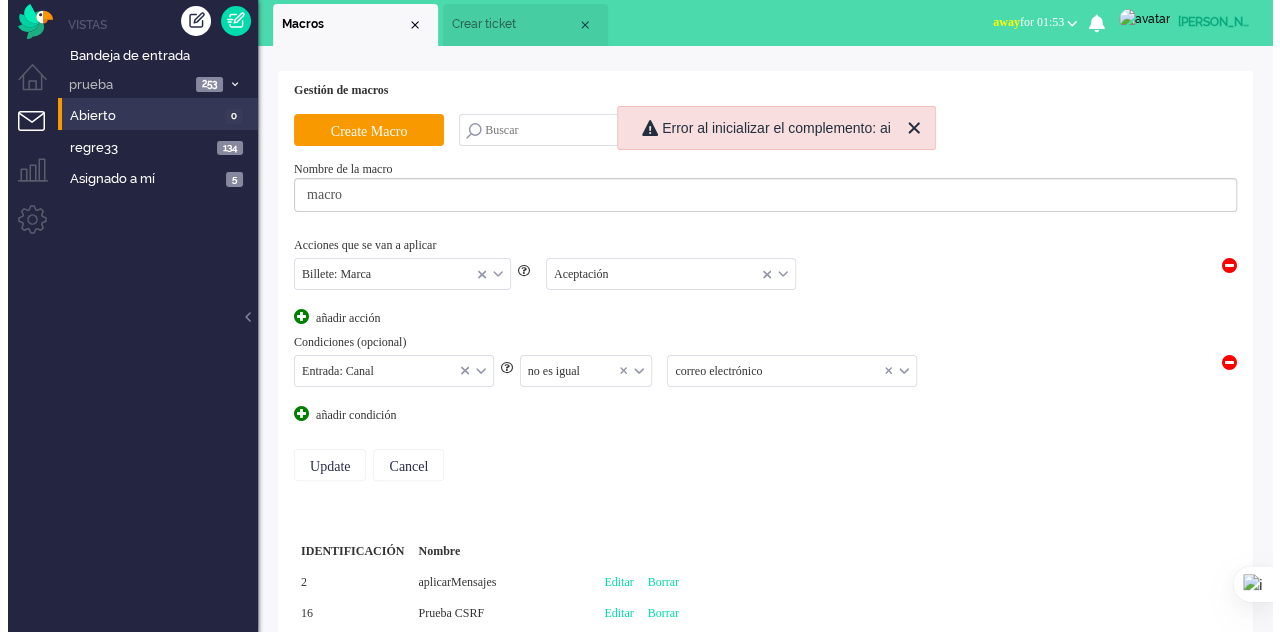 scroll, scrollTop: 0, scrollLeft: 0, axis: both 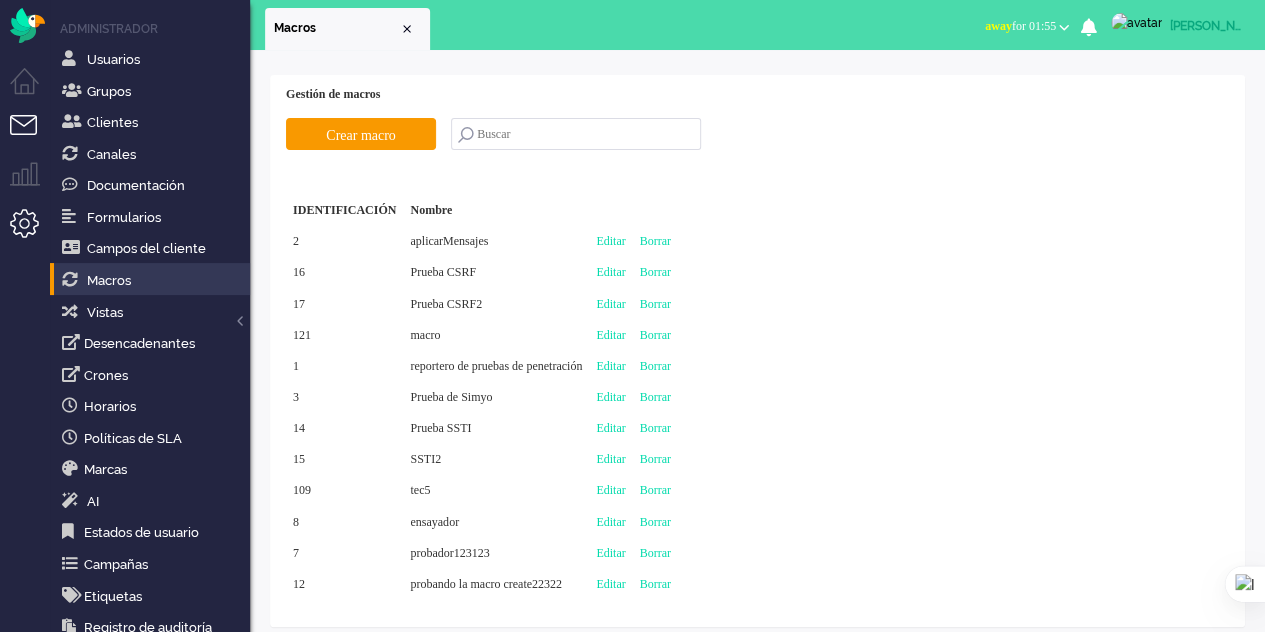 click at bounding box center [32, 137] 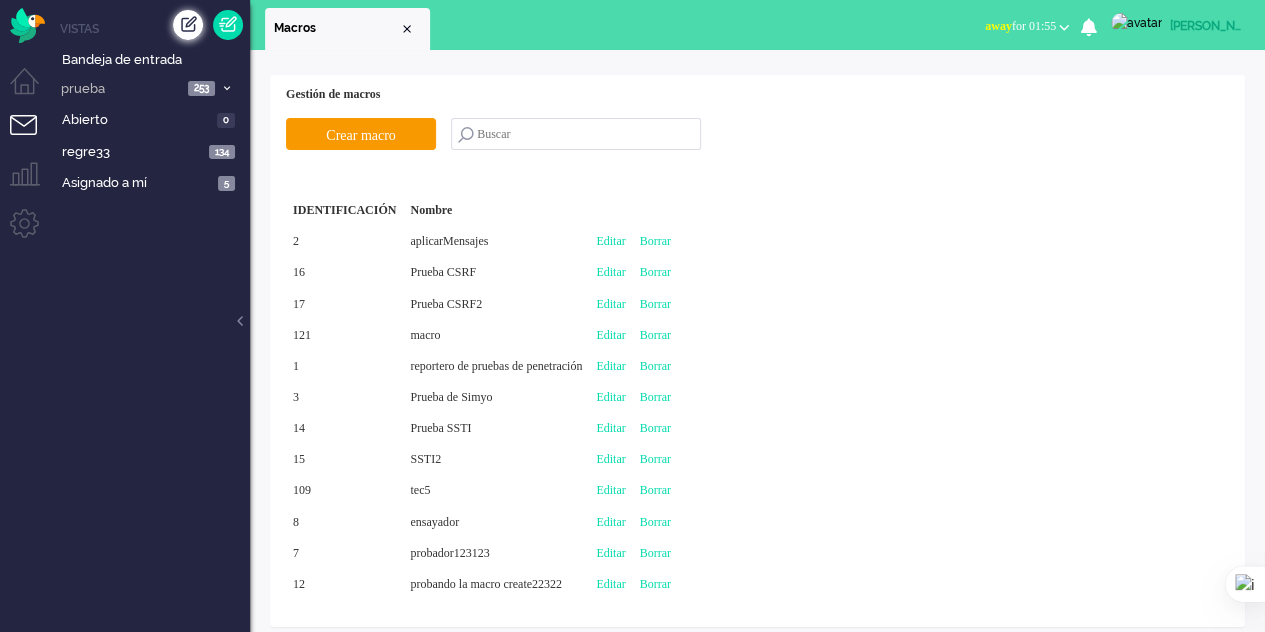 click at bounding box center [188, 25] 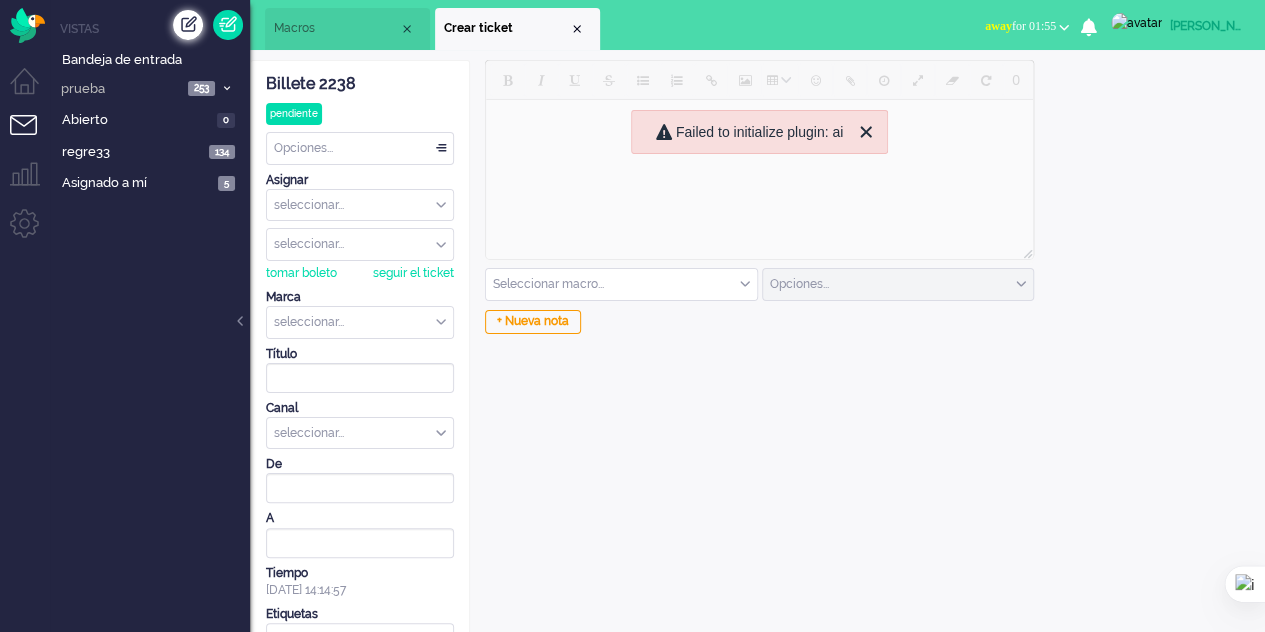 scroll, scrollTop: 0, scrollLeft: 0, axis: both 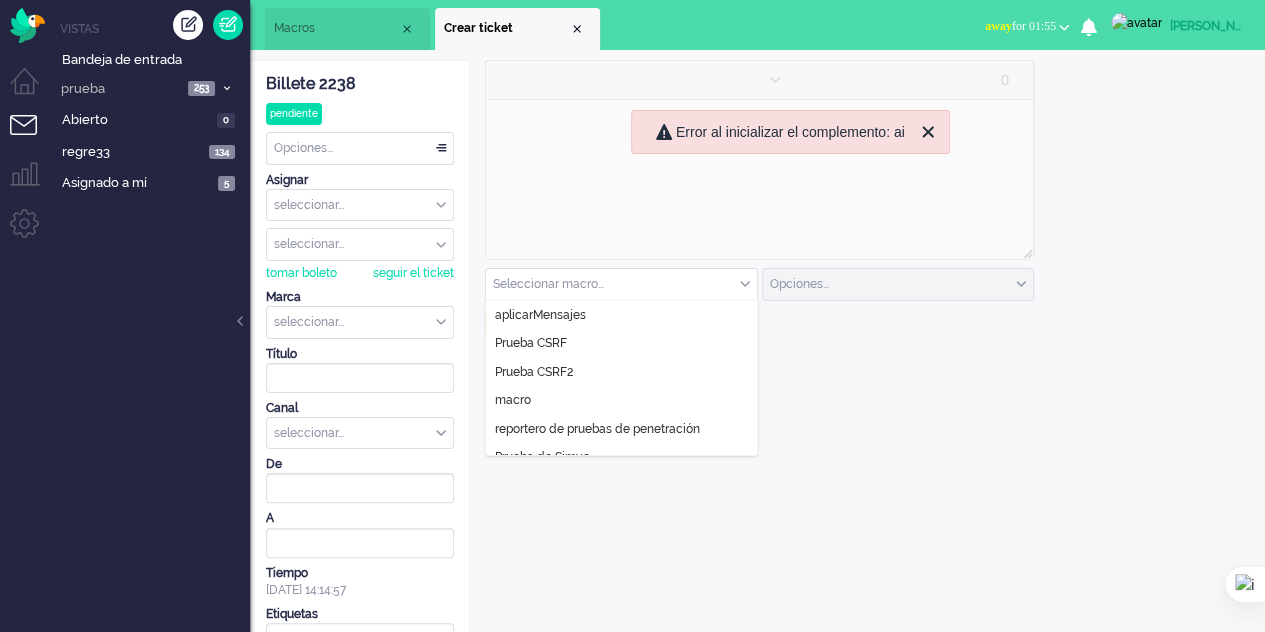 click at bounding box center [621, 284] 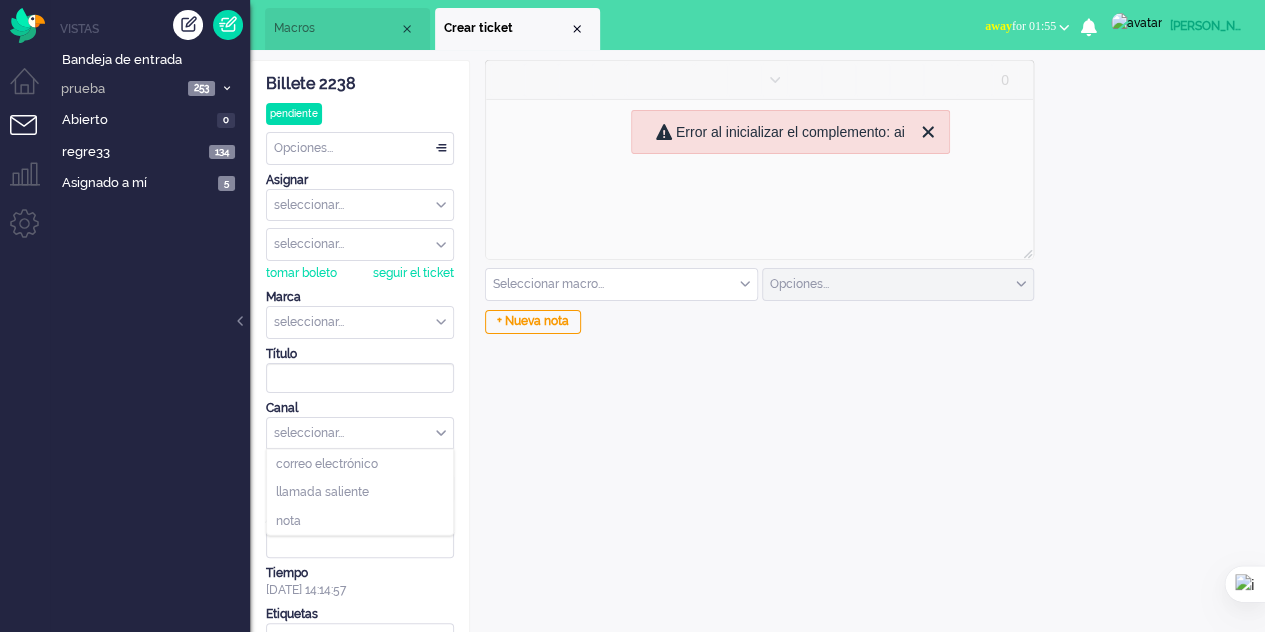 click on "seleccionar..." at bounding box center [360, 433] 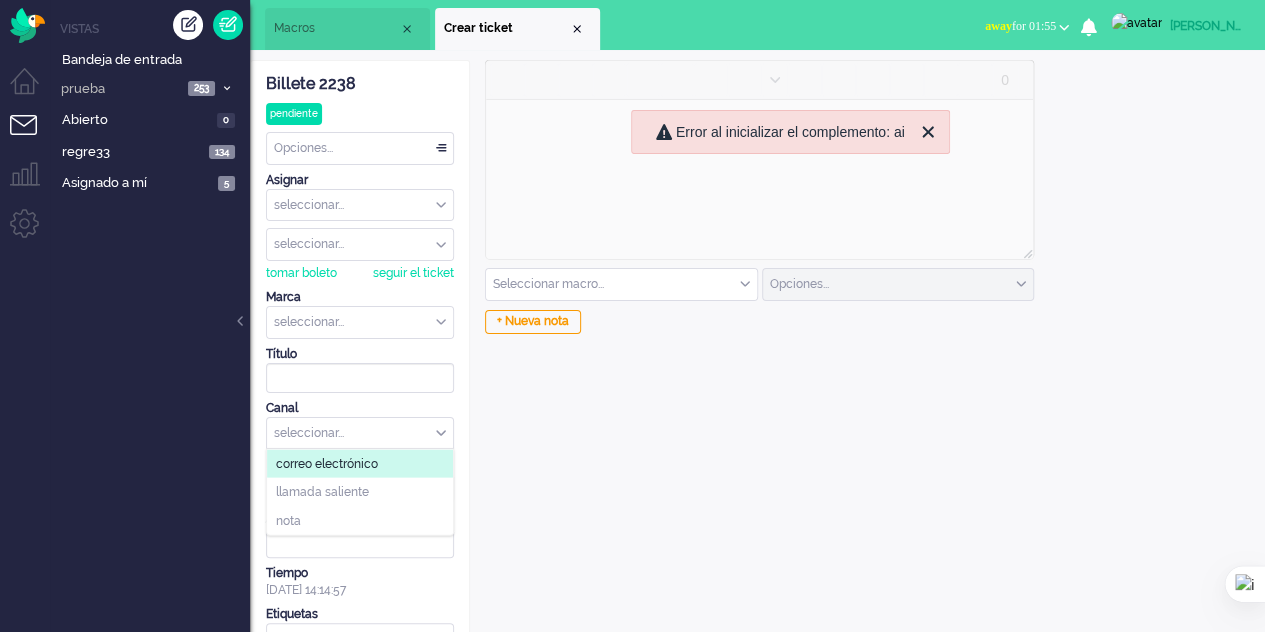 click on "correo electrónico" at bounding box center (327, 463) 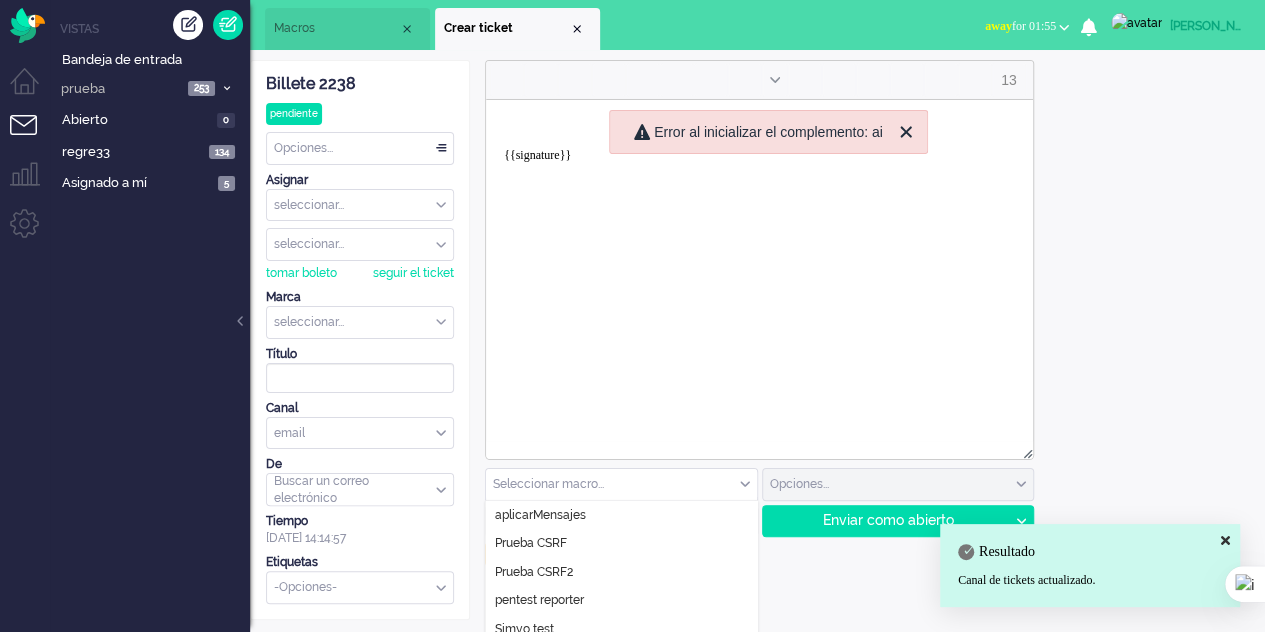 click at bounding box center (621, 484) 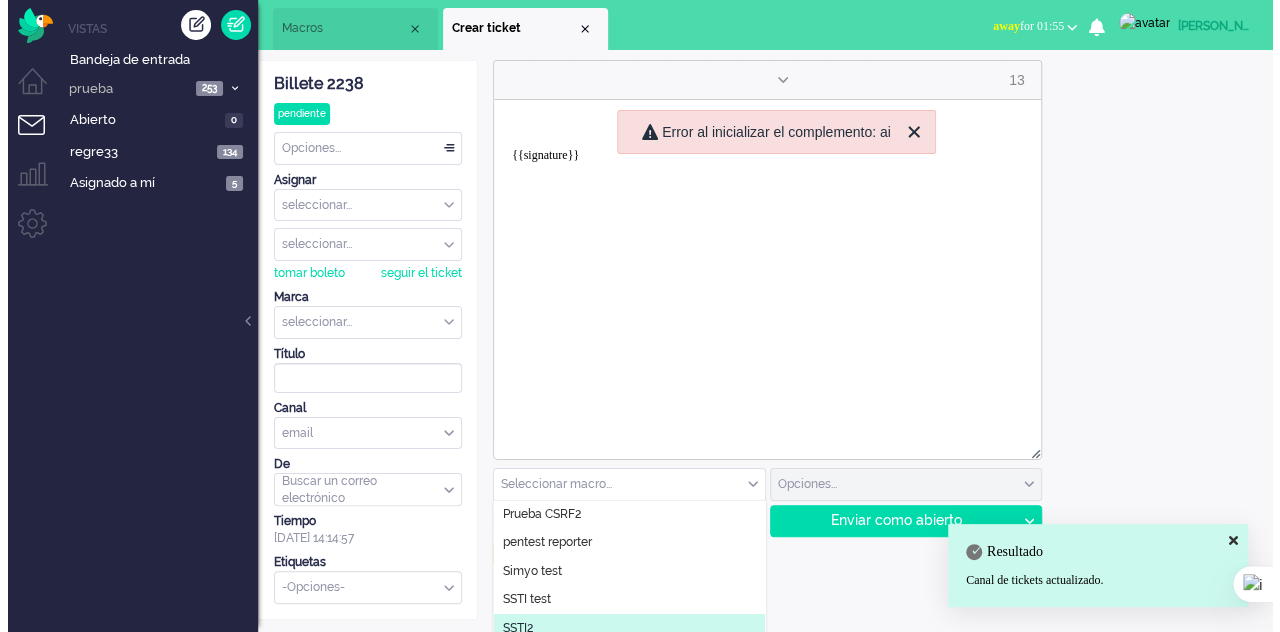 scroll, scrollTop: 0, scrollLeft: 0, axis: both 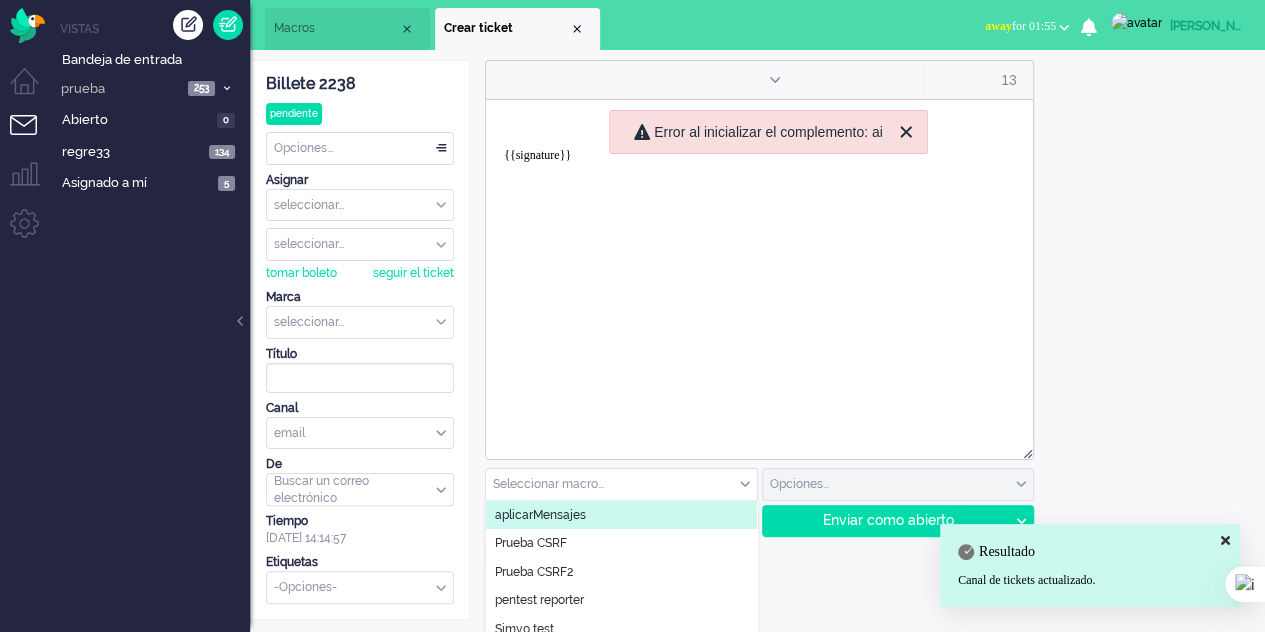 click on "Macros" at bounding box center [336, 28] 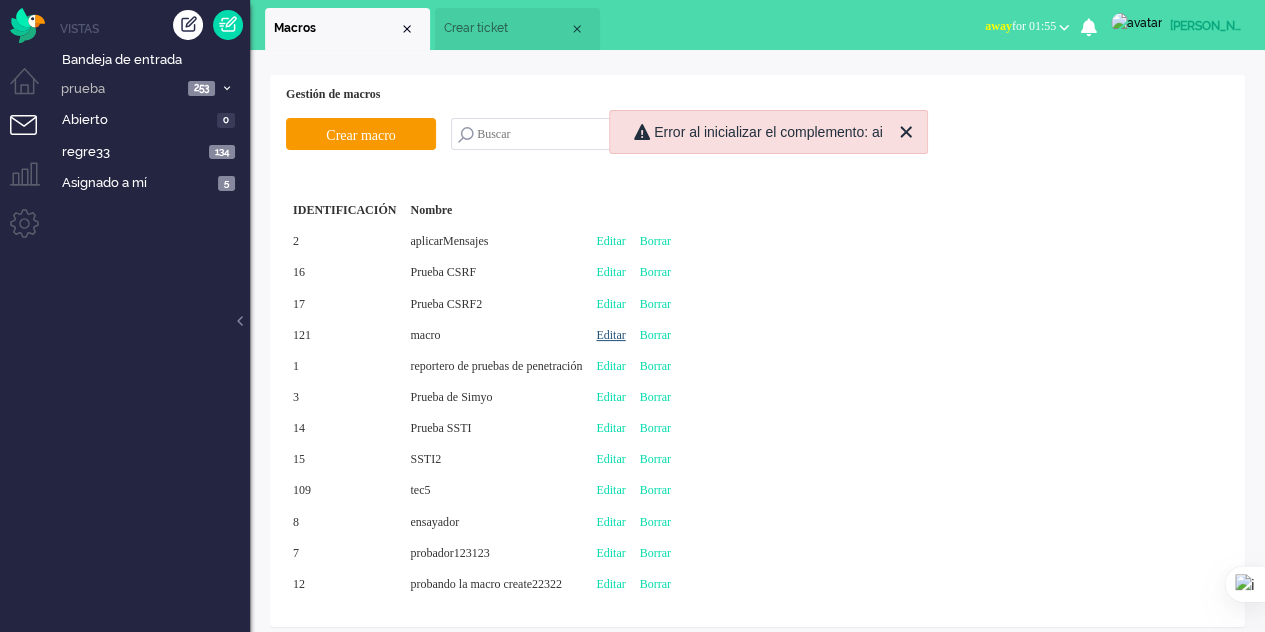 click on "Editar" at bounding box center (610, 335) 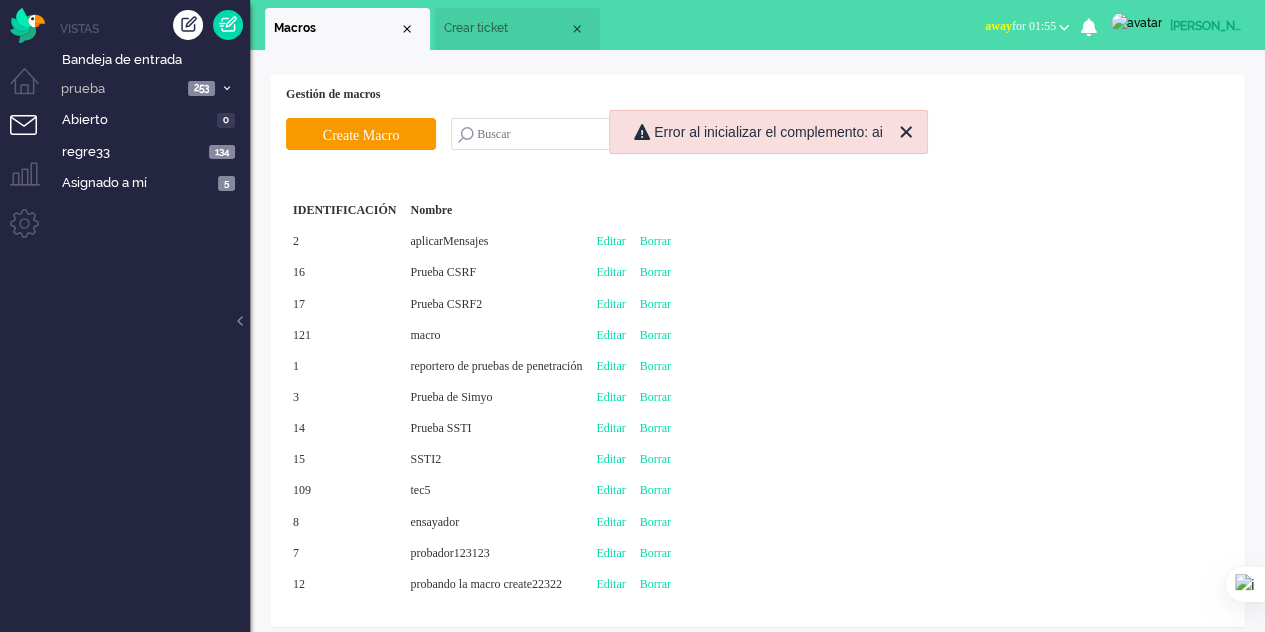 type on "macro" 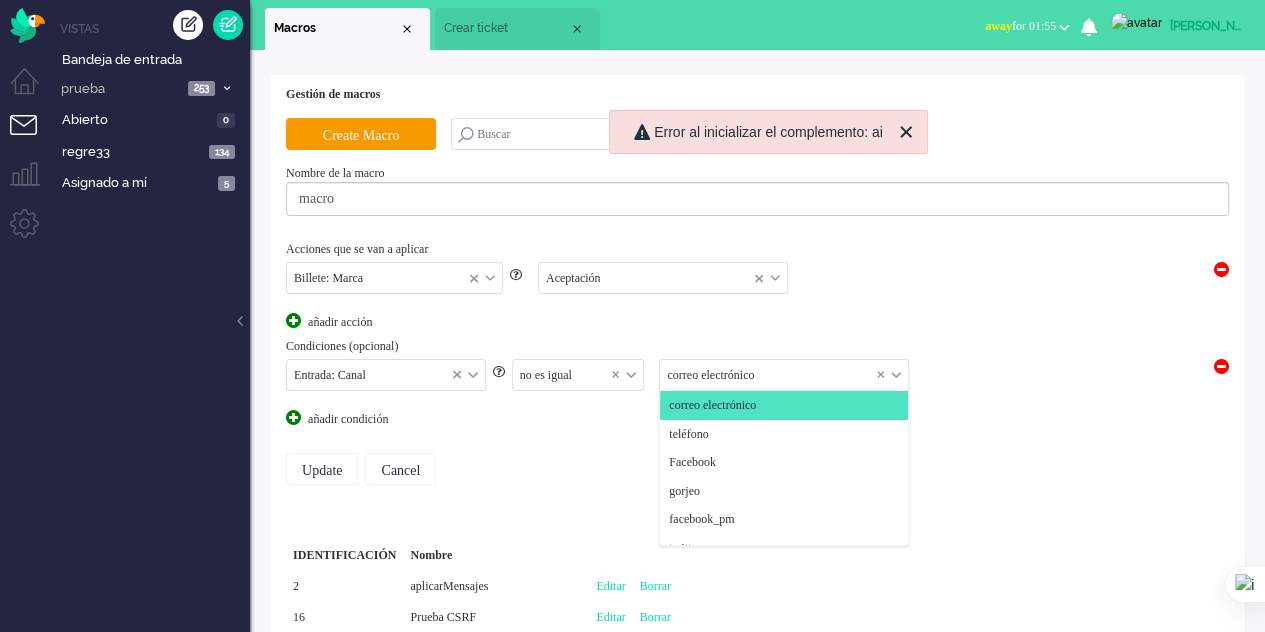 click at bounding box center (784, 375) 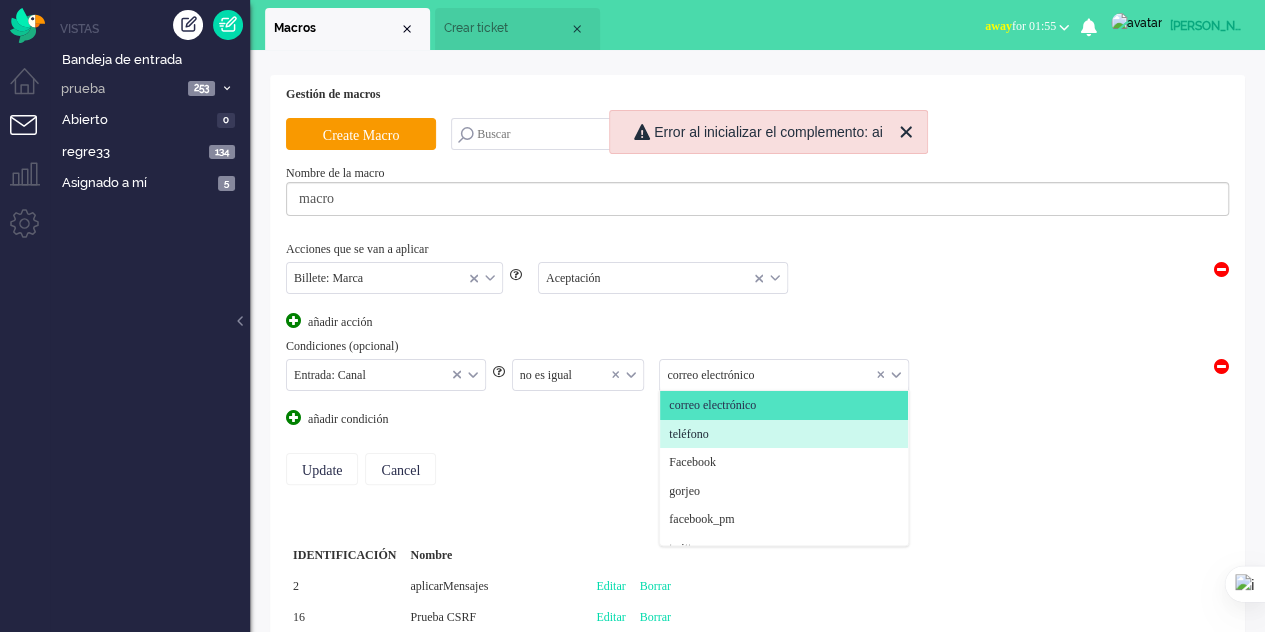 click on "teléfono" 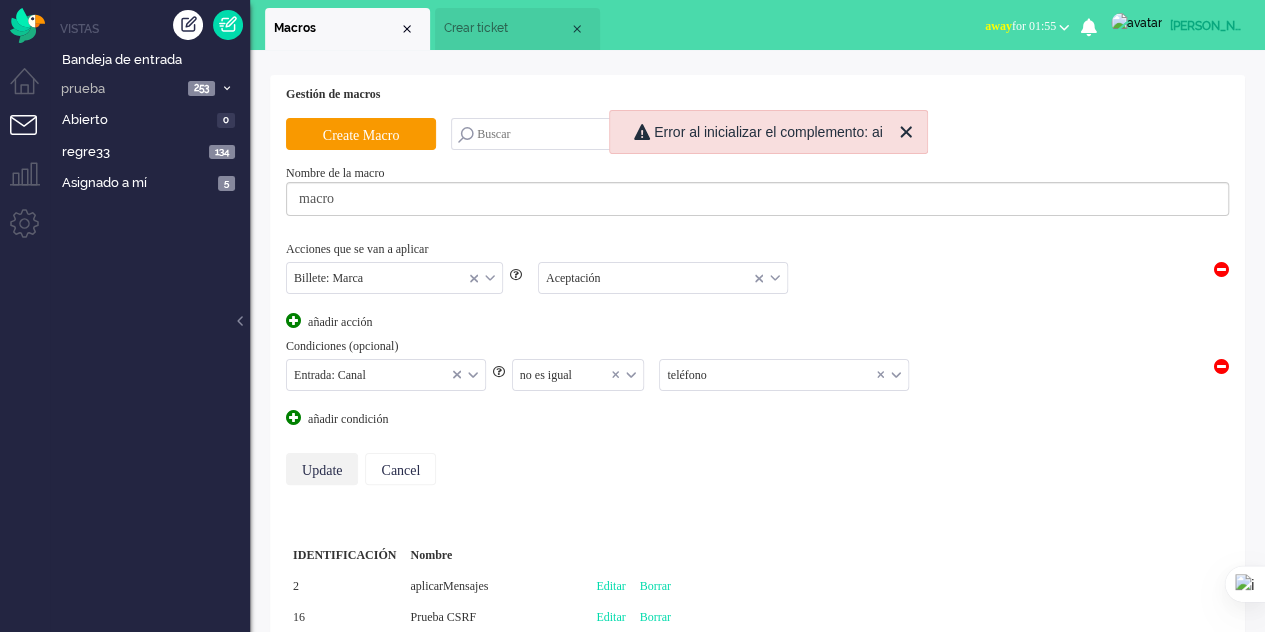 click on "Update" at bounding box center (322, 469) 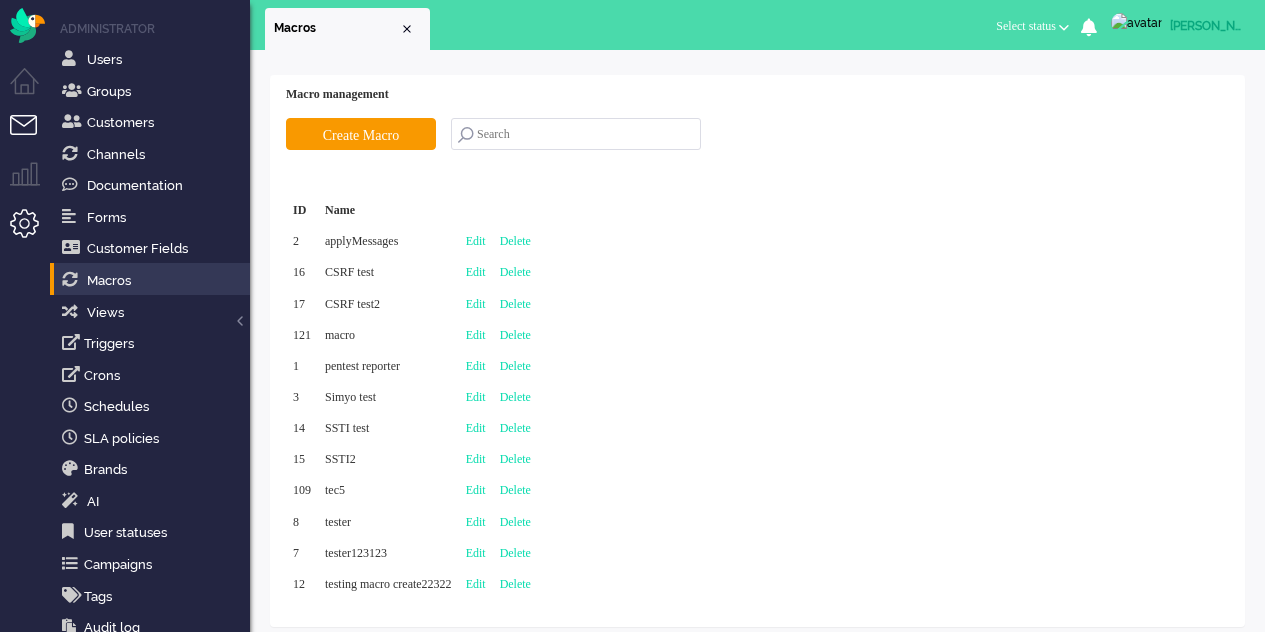 scroll, scrollTop: 0, scrollLeft: 0, axis: both 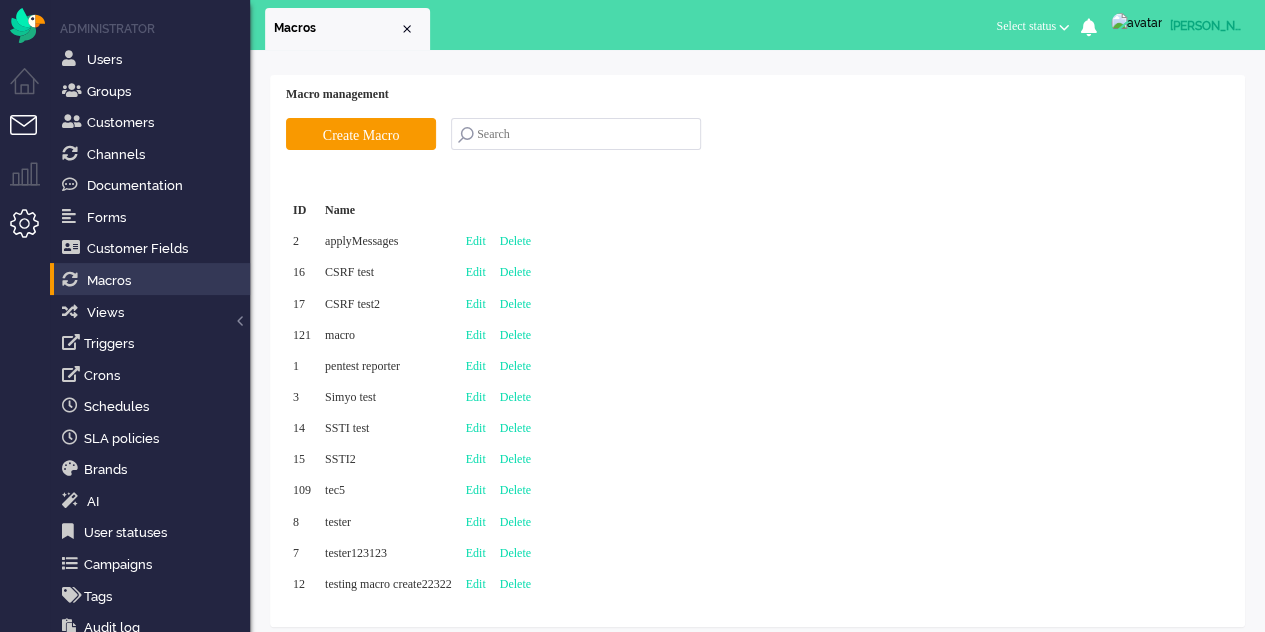 drag, startPoint x: 0, startPoint y: 0, endPoint x: 20, endPoint y: 123, distance: 124.61541 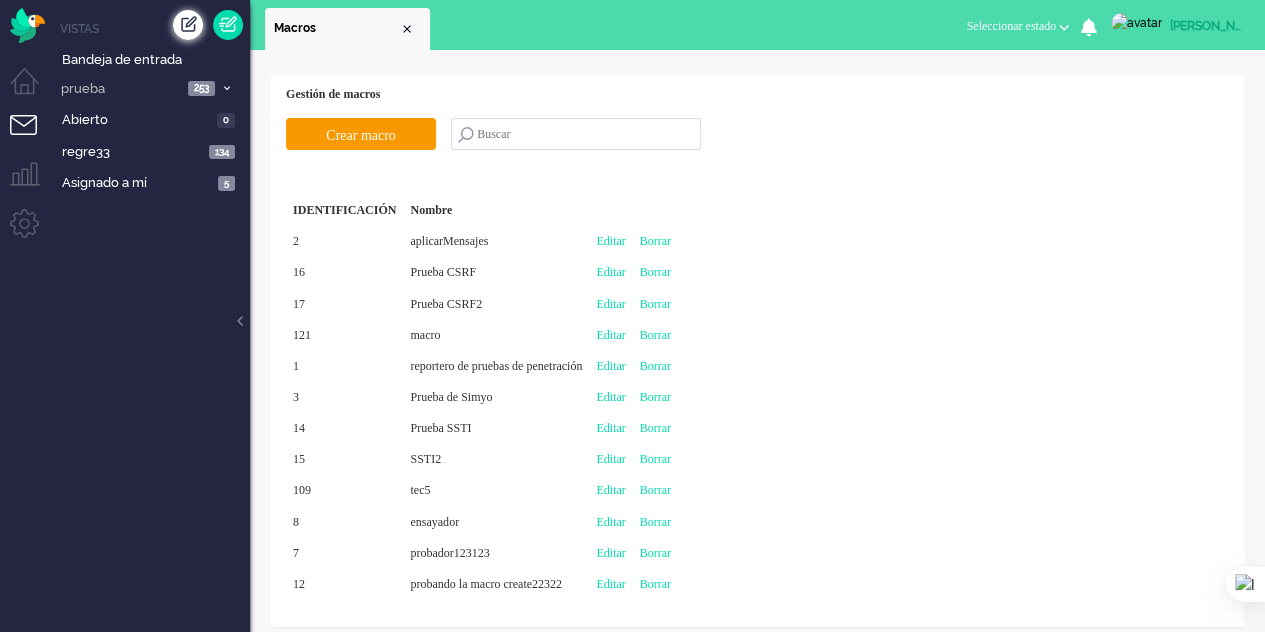click at bounding box center [188, 25] 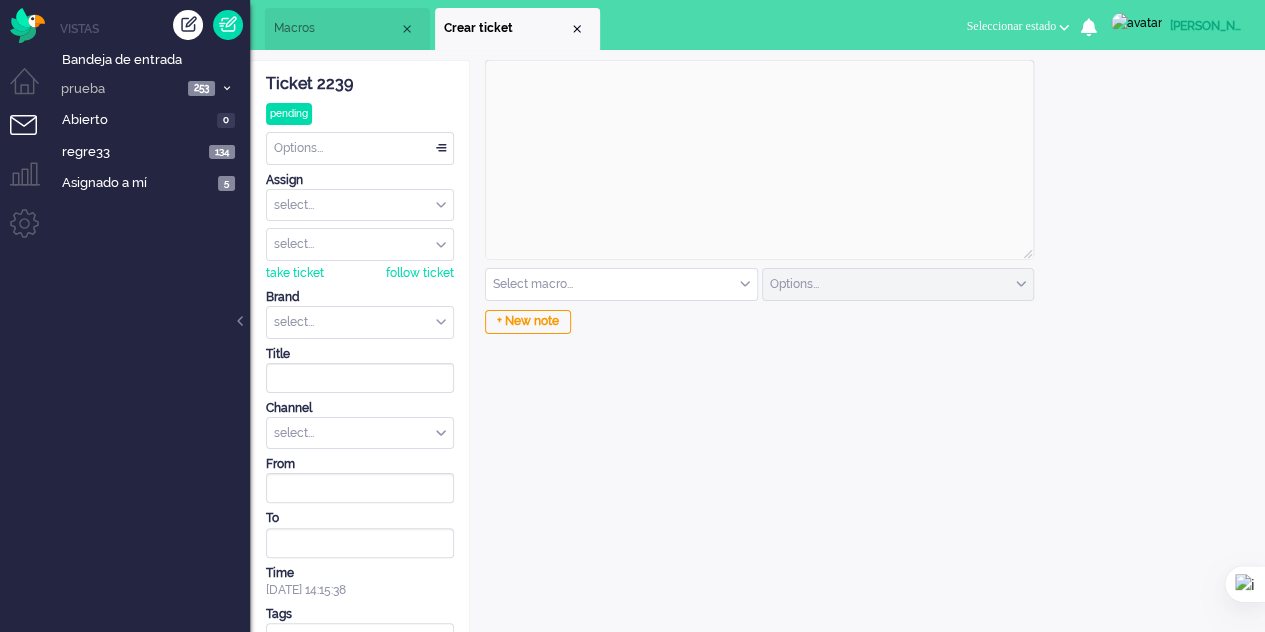scroll, scrollTop: 0, scrollLeft: 0, axis: both 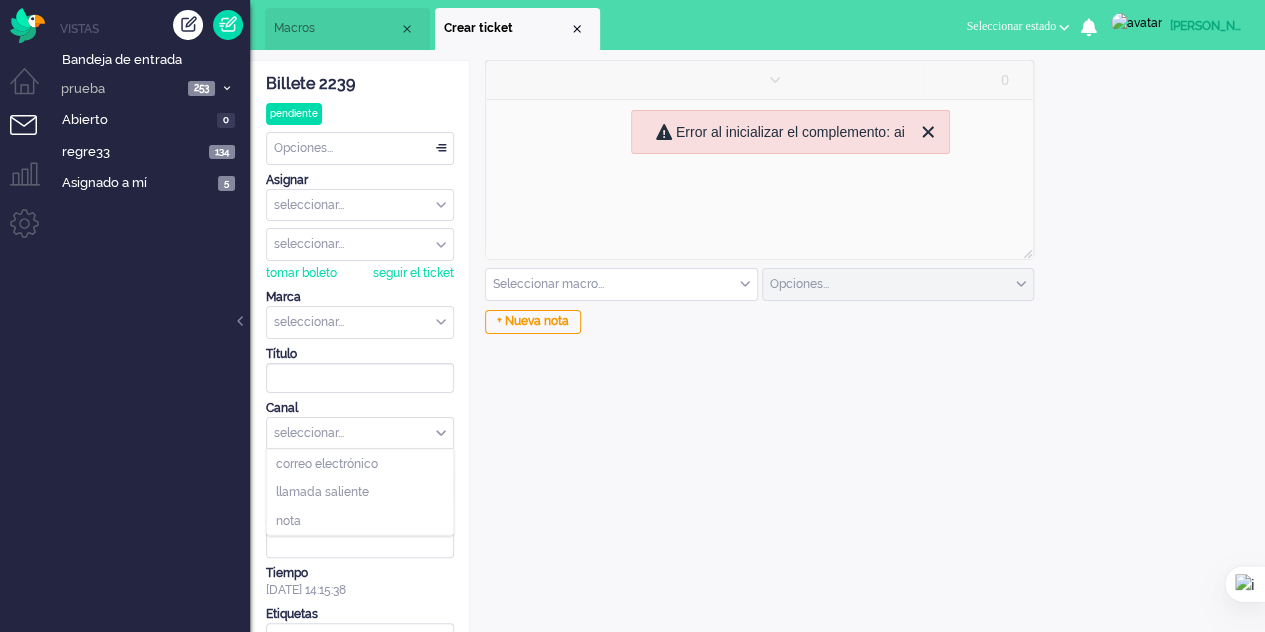 click on "seleccionar..." at bounding box center [360, 433] 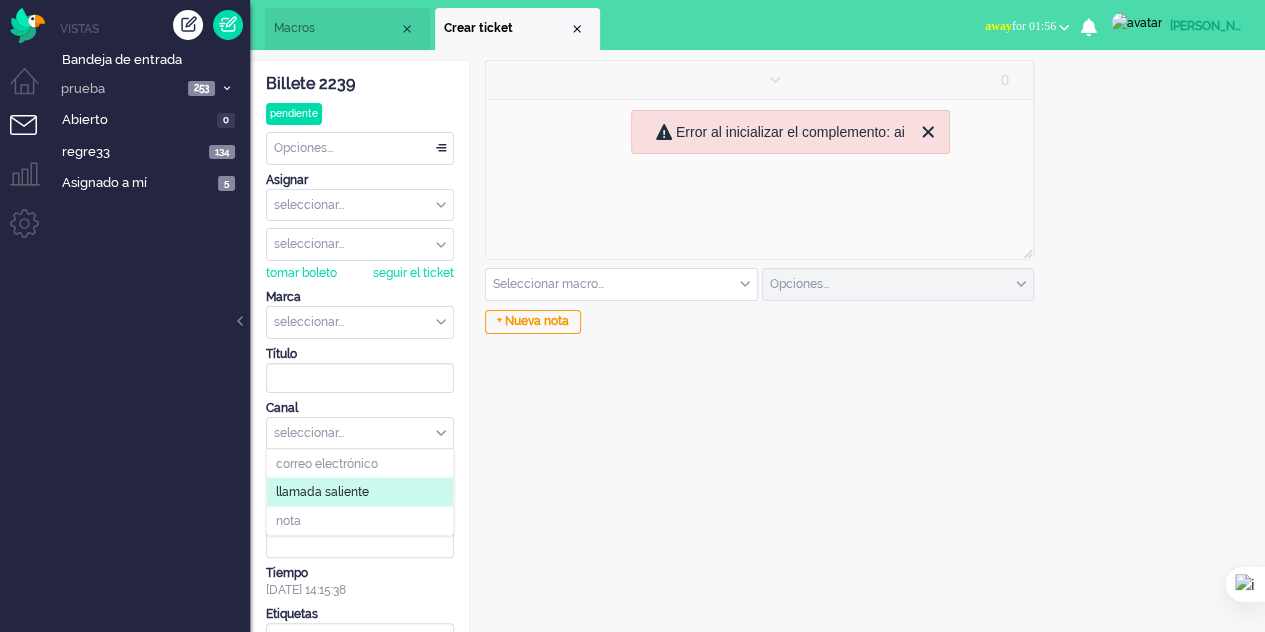 click on "llamada saliente" 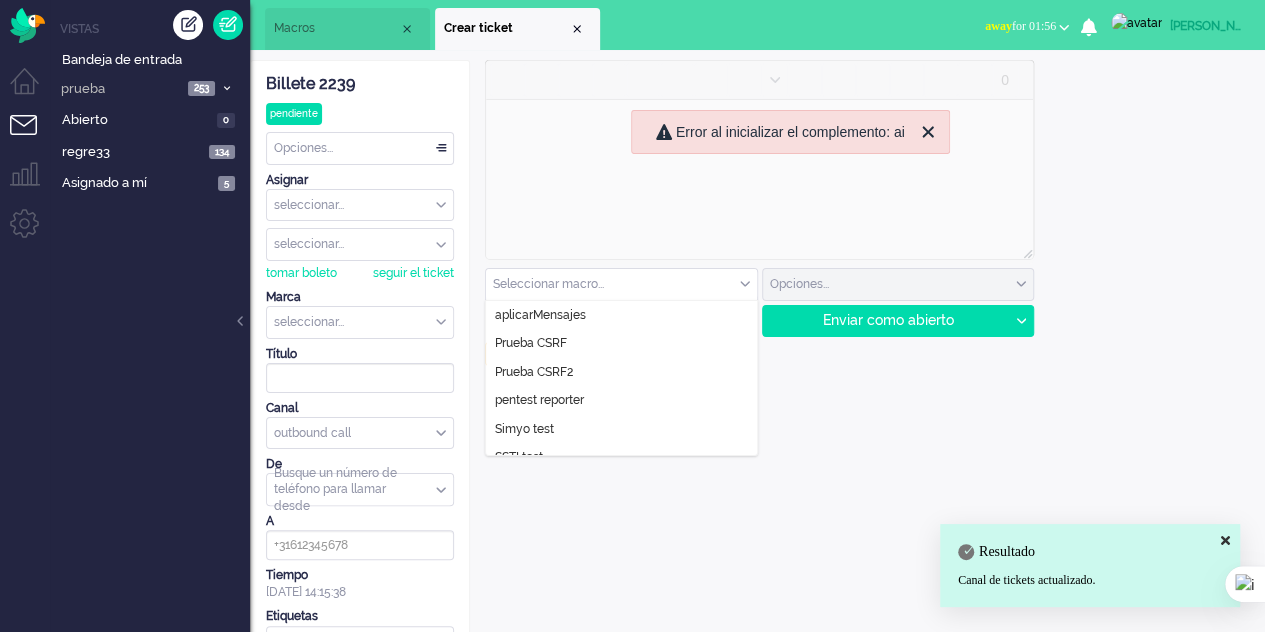 click at bounding box center [621, 284] 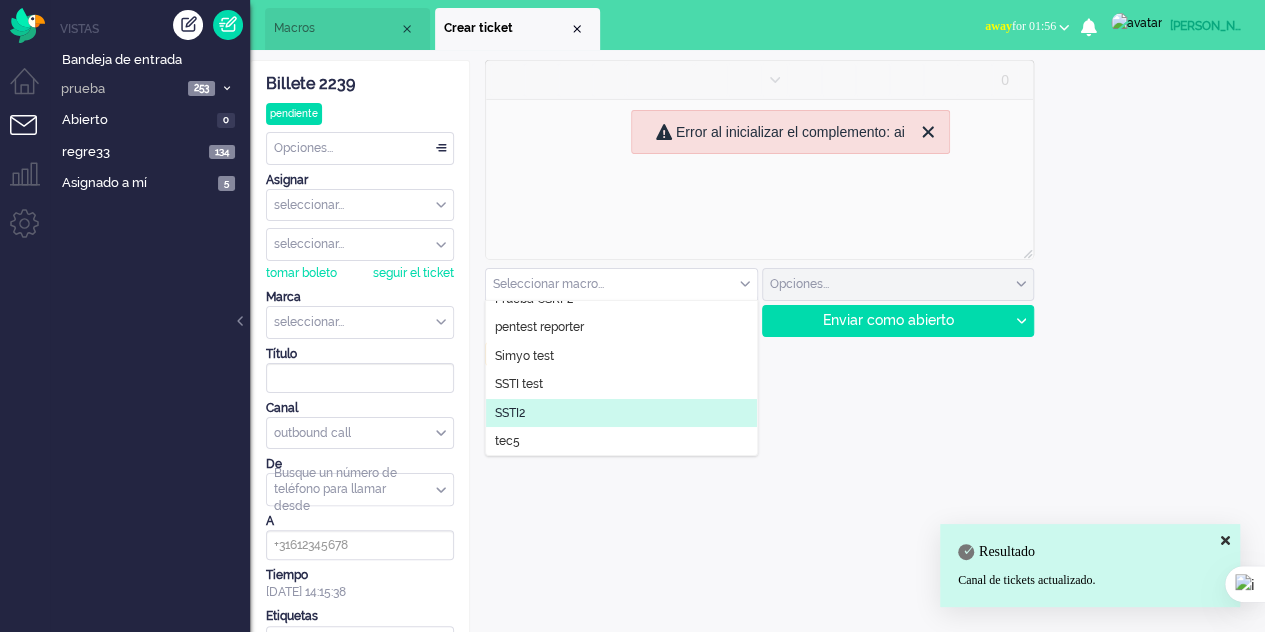 scroll, scrollTop: 0, scrollLeft: 0, axis: both 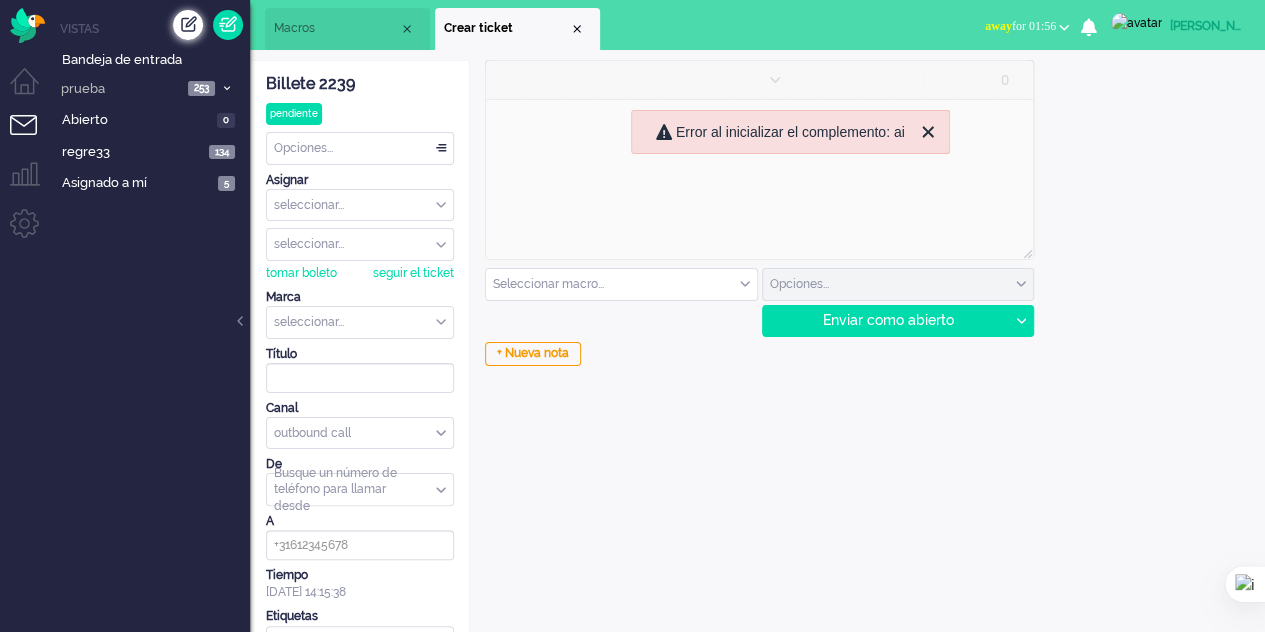 click at bounding box center (188, 25) 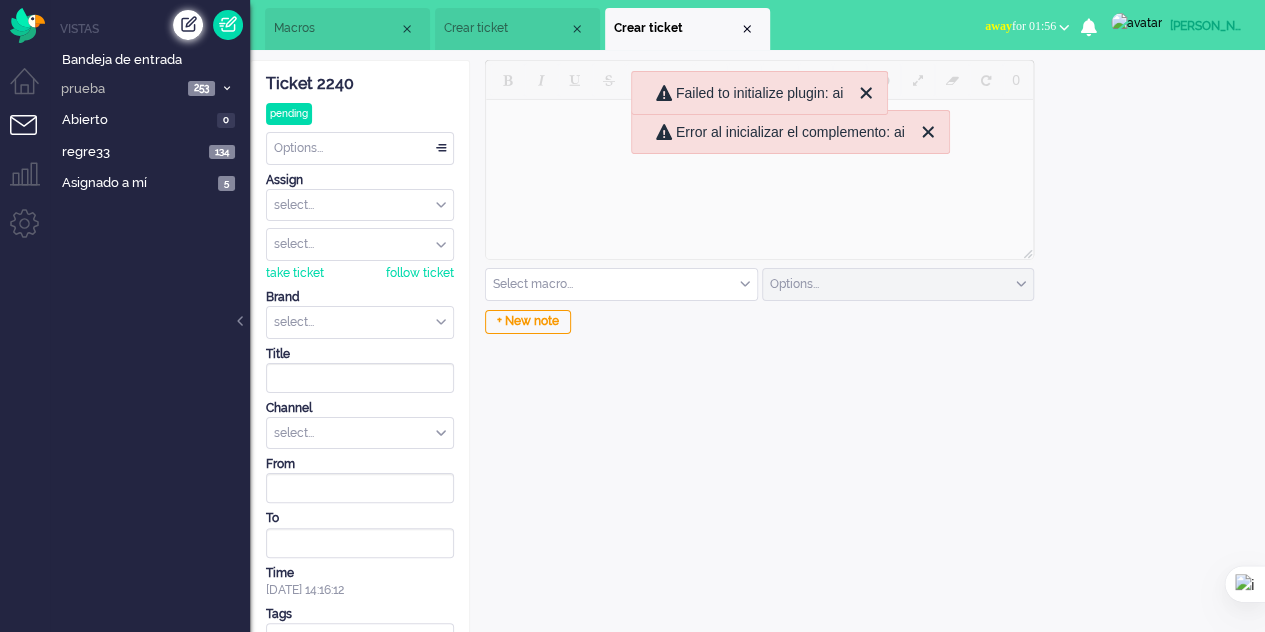 scroll, scrollTop: 0, scrollLeft: 0, axis: both 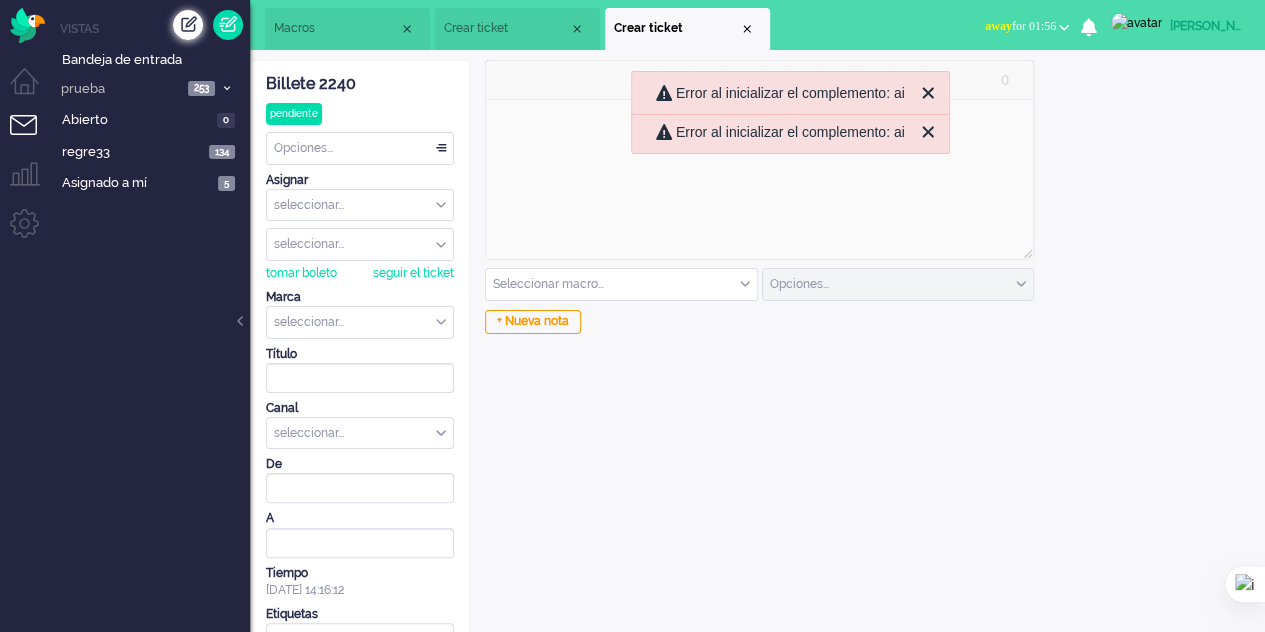 click at bounding box center [188, 25] 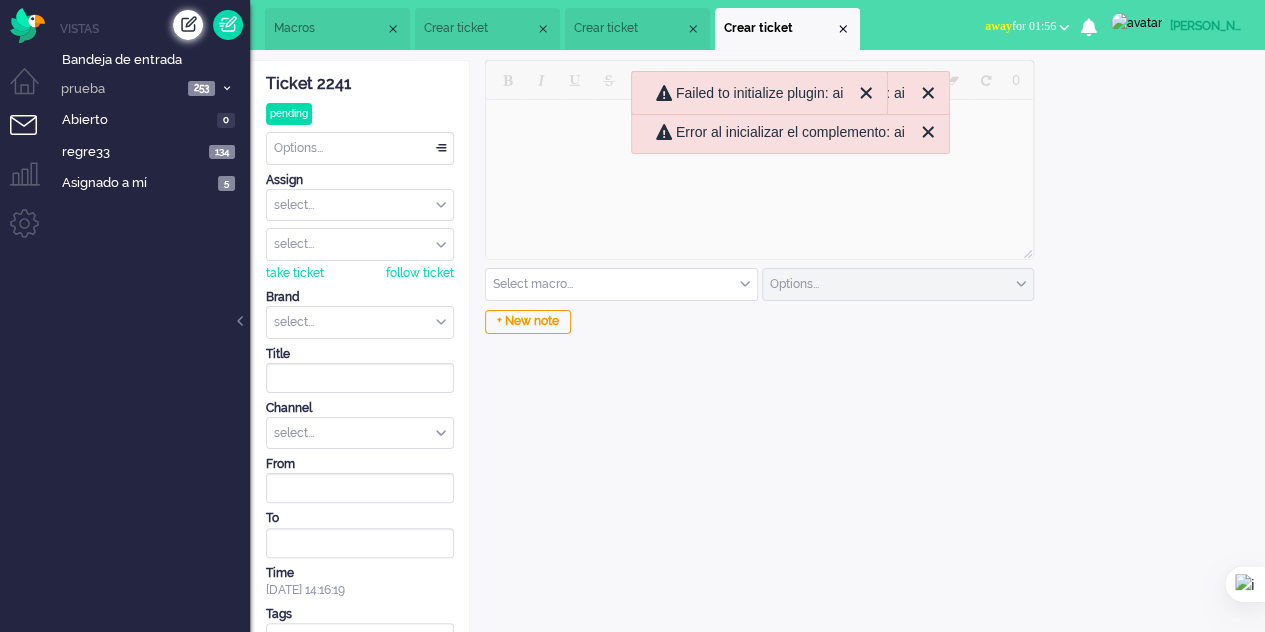 scroll, scrollTop: 0, scrollLeft: 0, axis: both 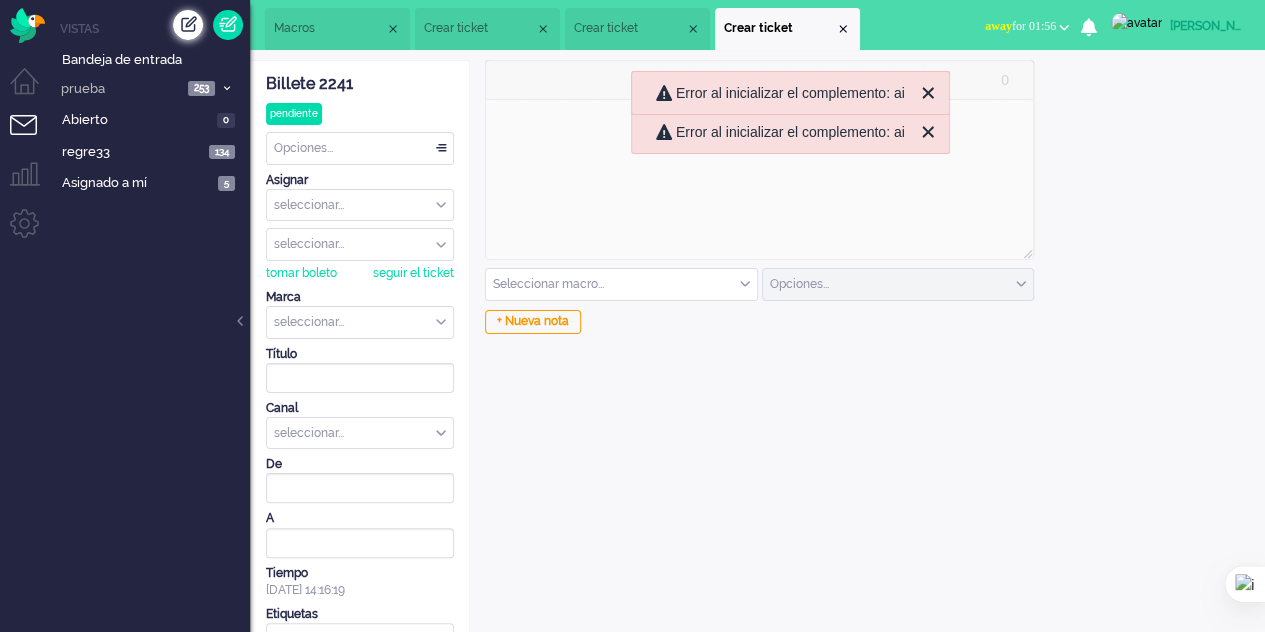 click at bounding box center [188, 25] 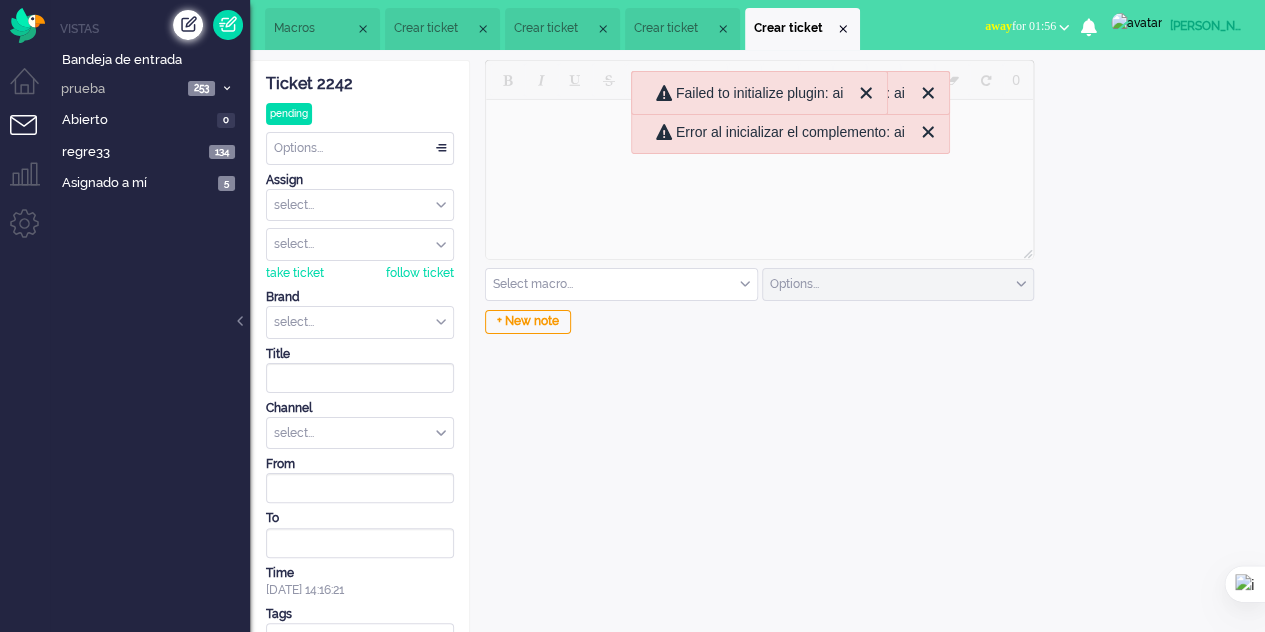 scroll, scrollTop: 0, scrollLeft: 0, axis: both 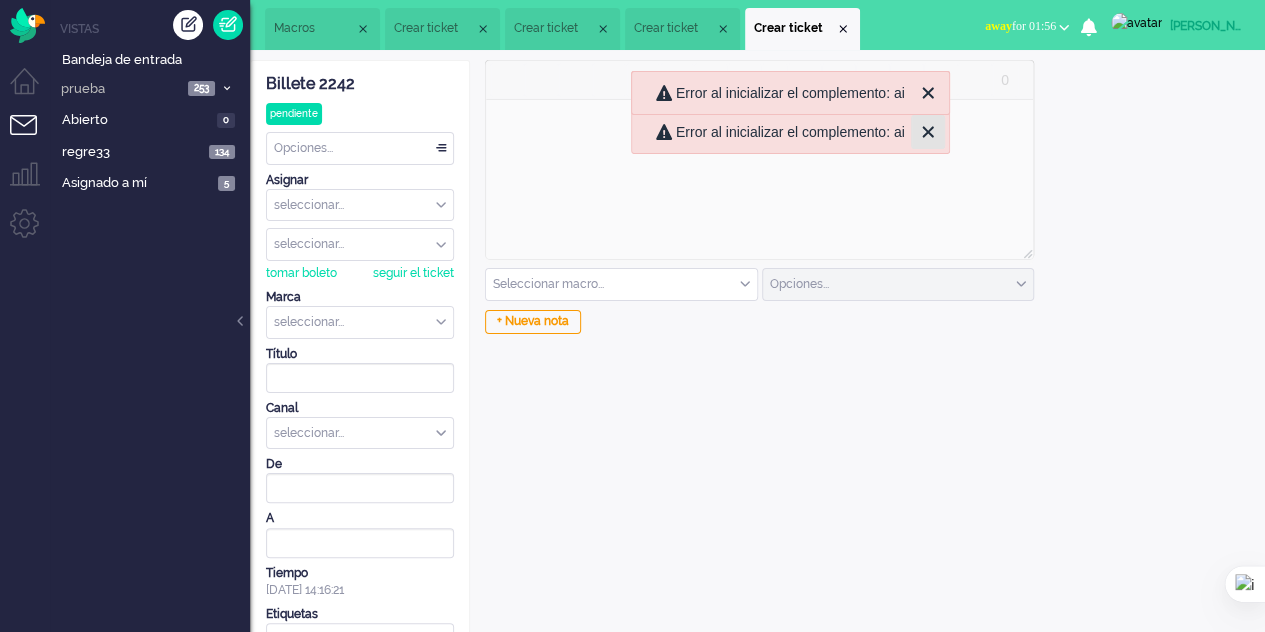click 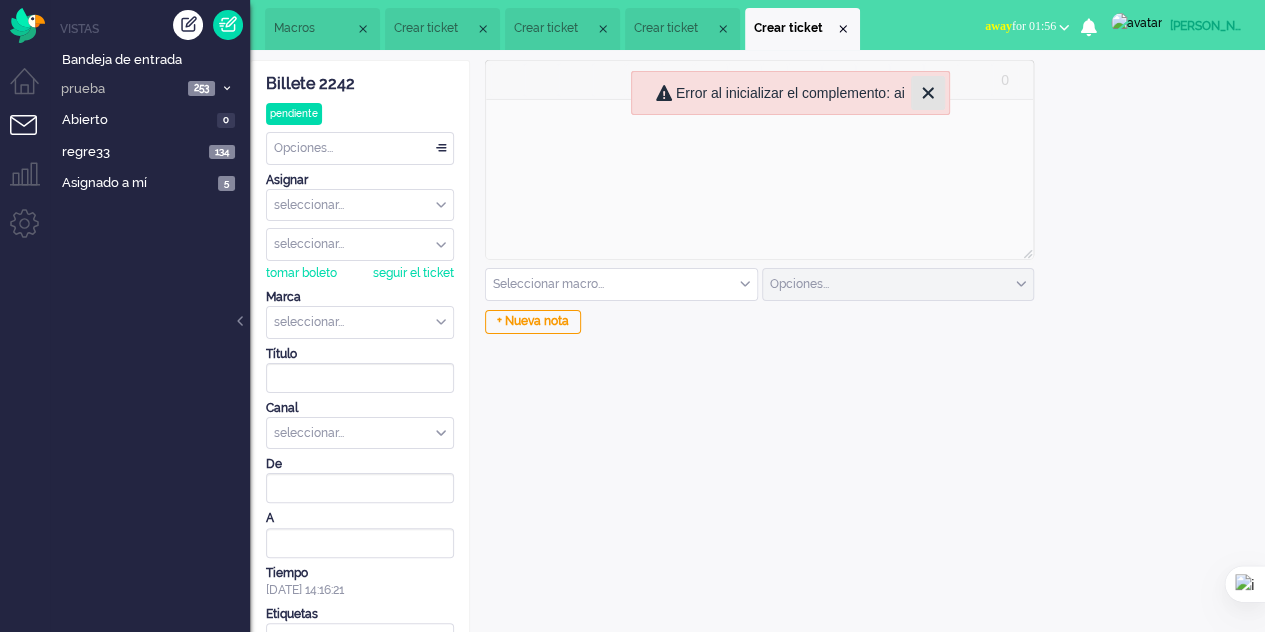 click 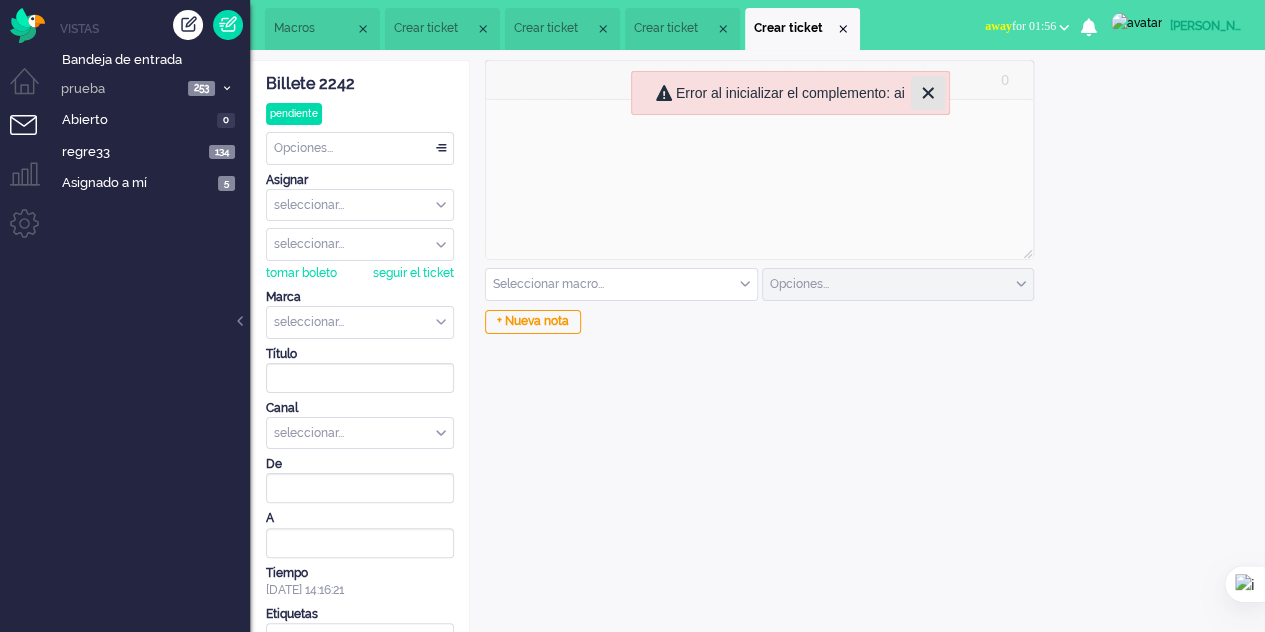 click 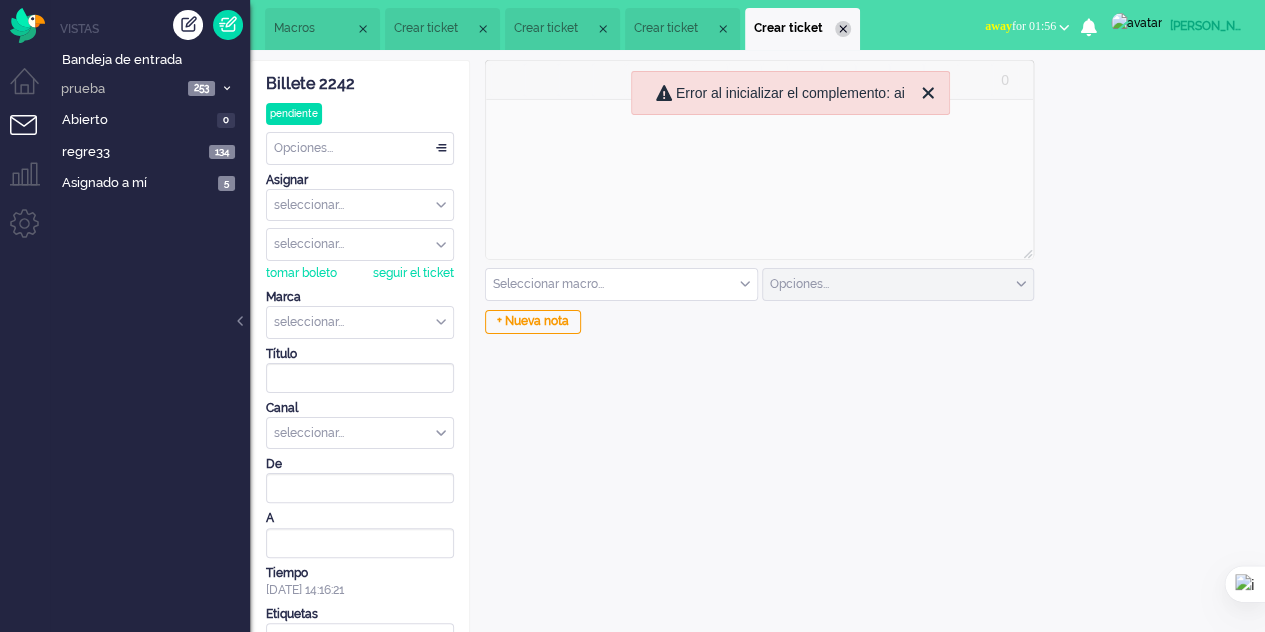 drag, startPoint x: 852, startPoint y: 10, endPoint x: 850, endPoint y: 27, distance: 17.117243 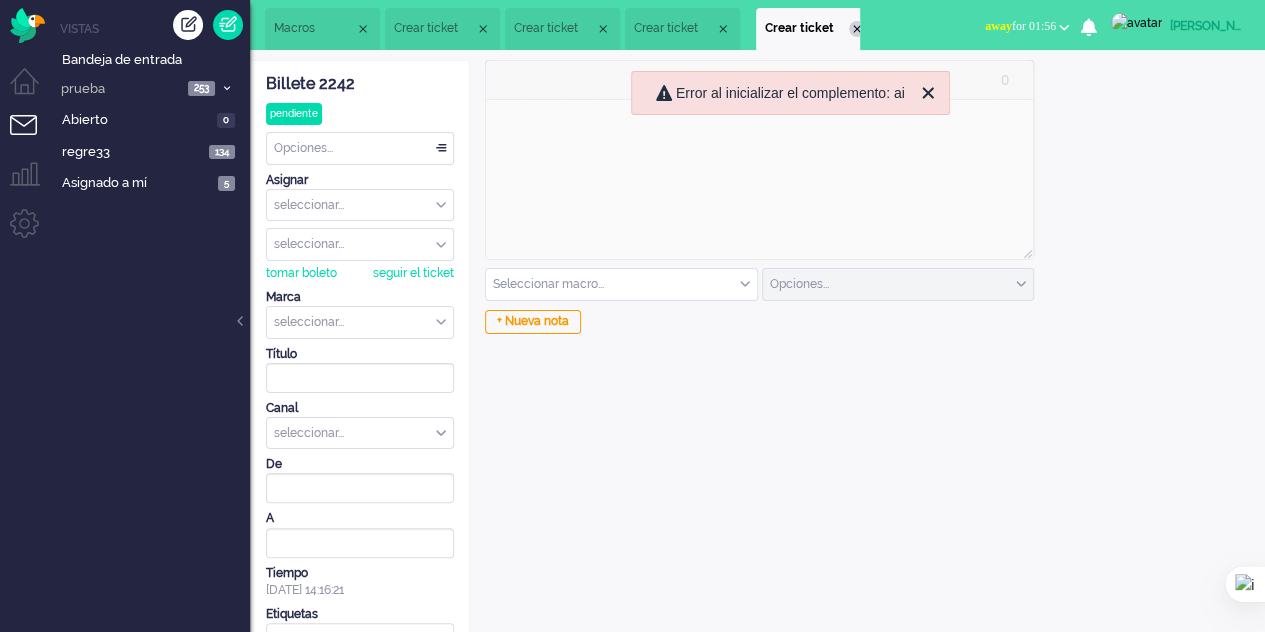 click at bounding box center (857, 29) 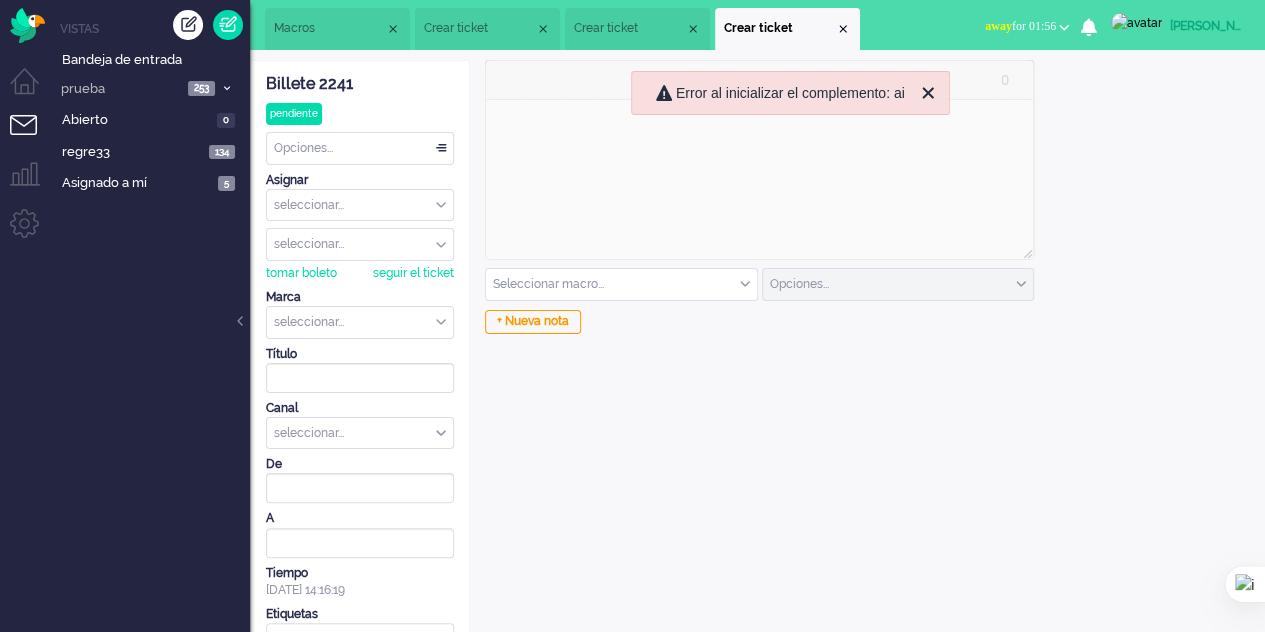click at bounding box center [843, 29] 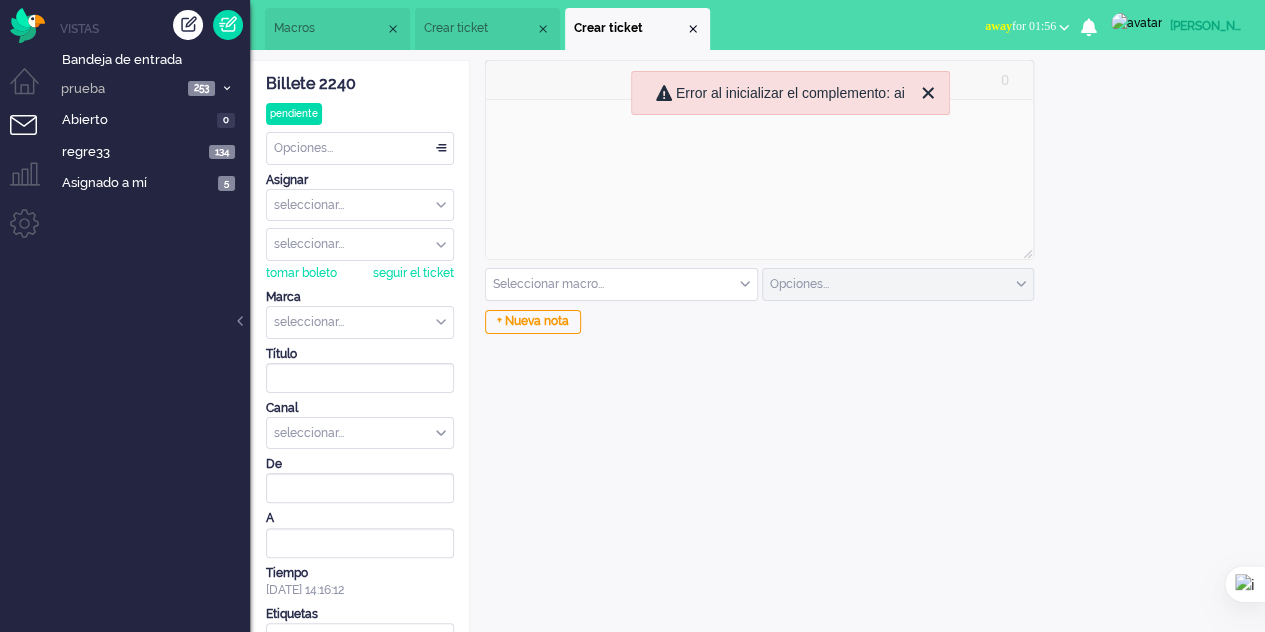 click on "Macros
Crear ticket                                                                                                                                                                                                                                  Crear ticket" at bounding box center [562, 25] 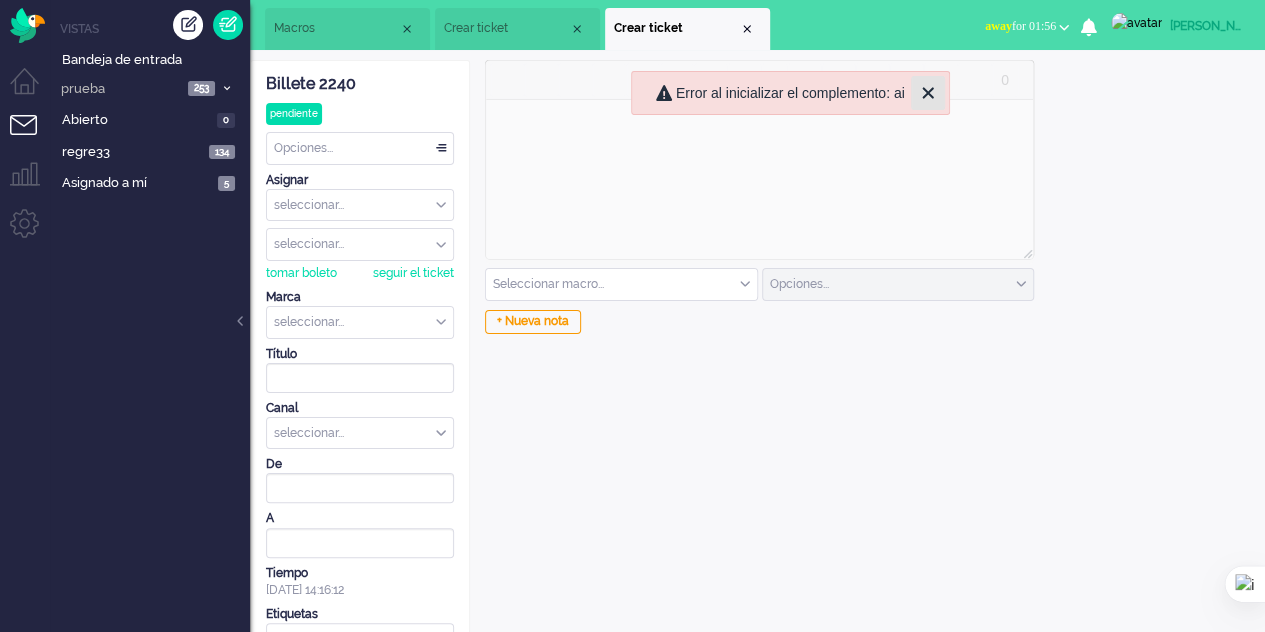 click 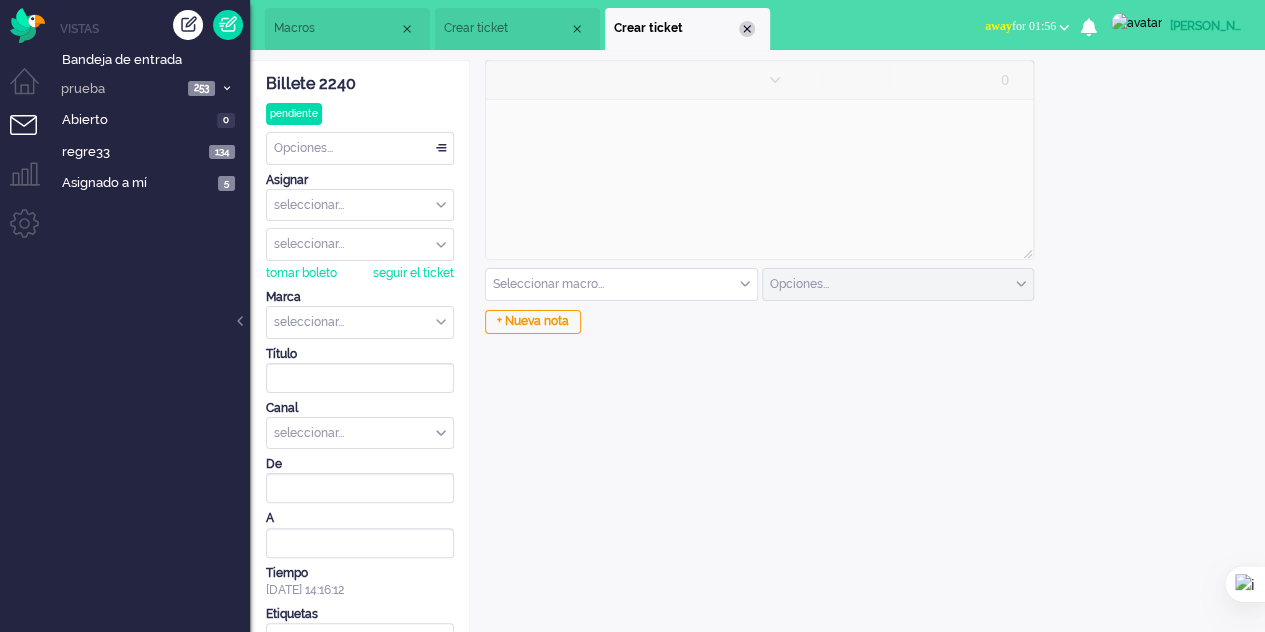 click at bounding box center [747, 29] 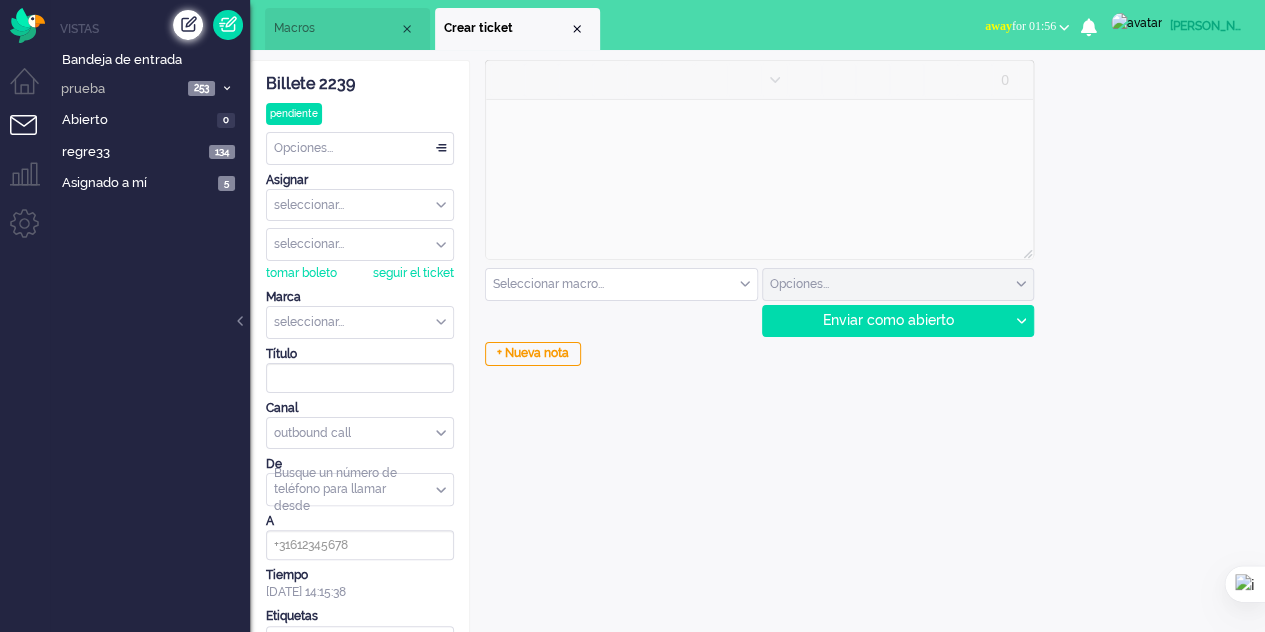 click at bounding box center (188, 25) 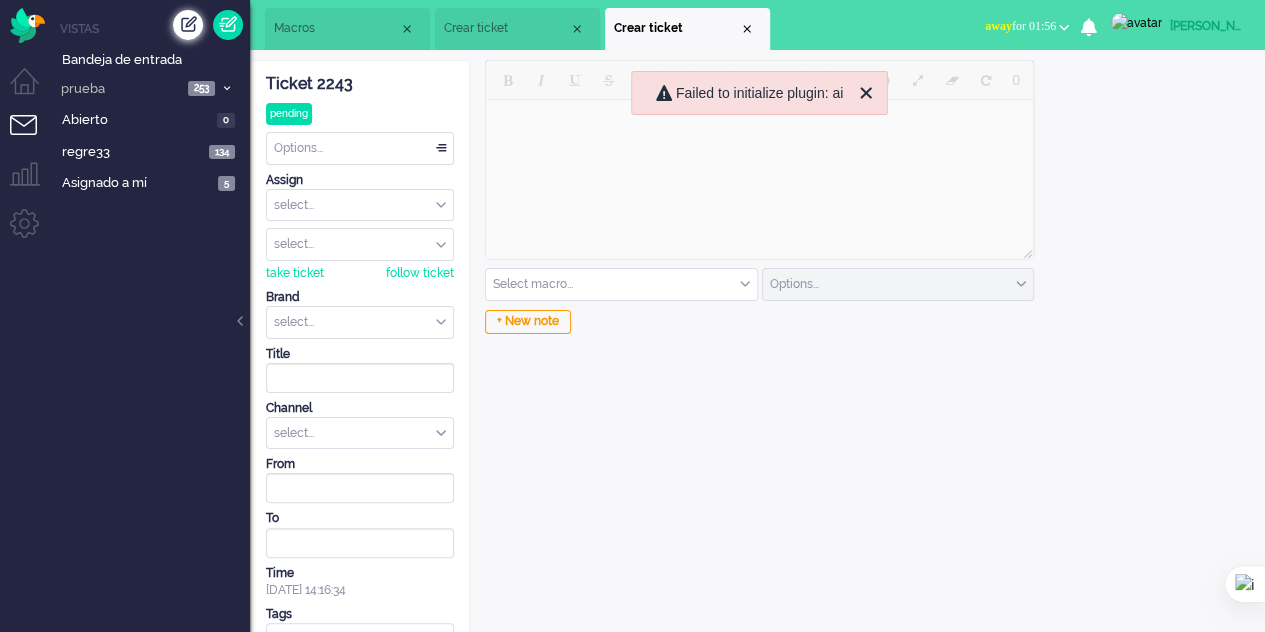 scroll, scrollTop: 0, scrollLeft: 0, axis: both 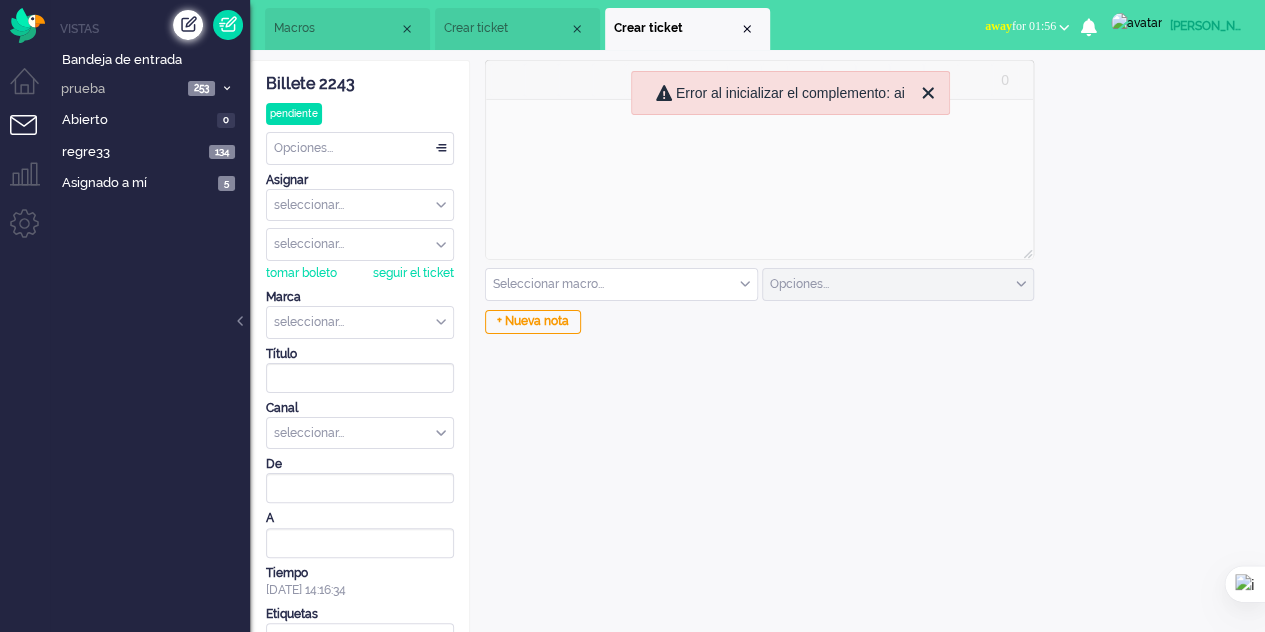 click at bounding box center (188, 25) 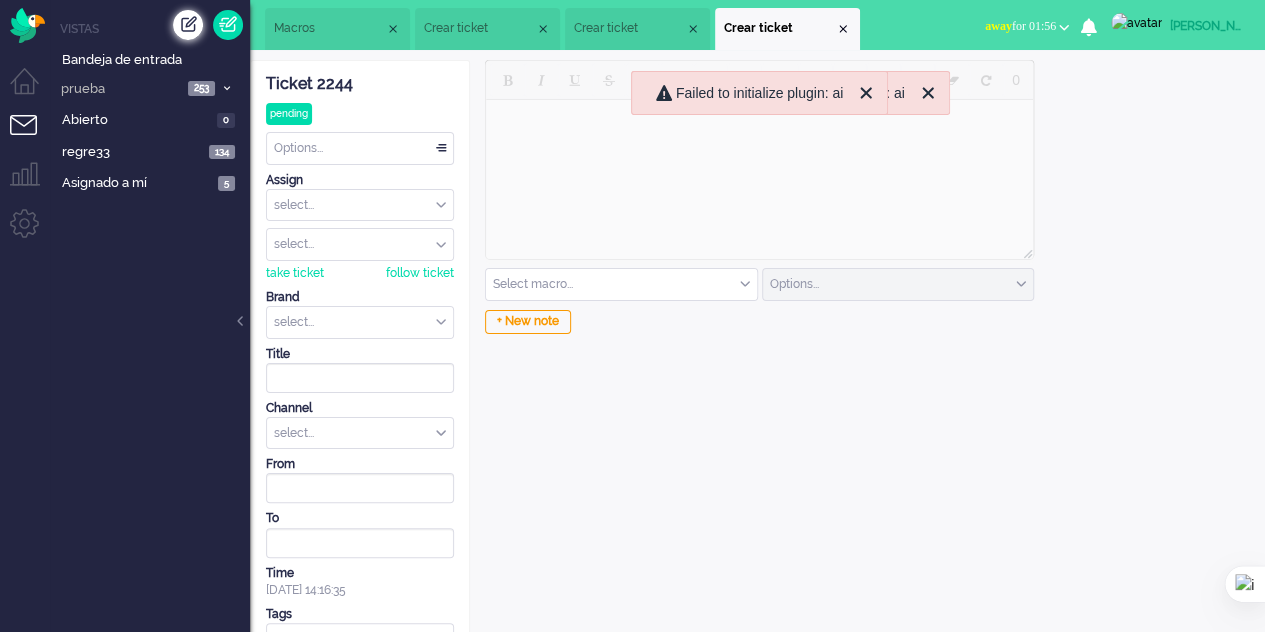 scroll, scrollTop: 0, scrollLeft: 0, axis: both 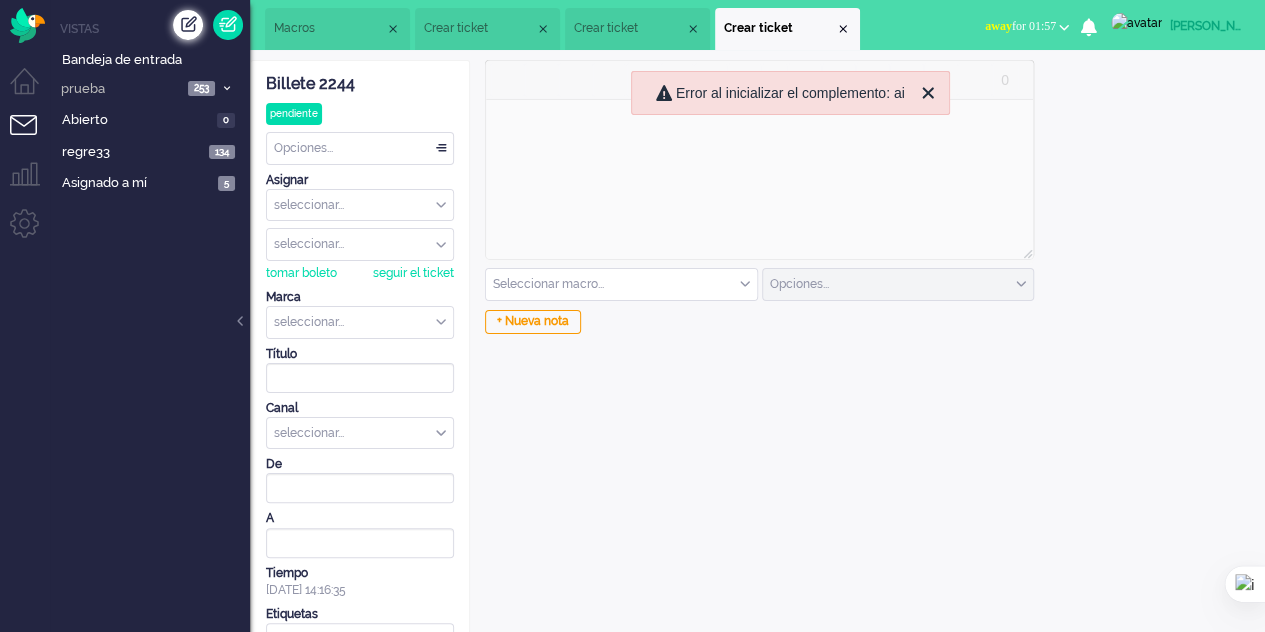click at bounding box center [188, 25] 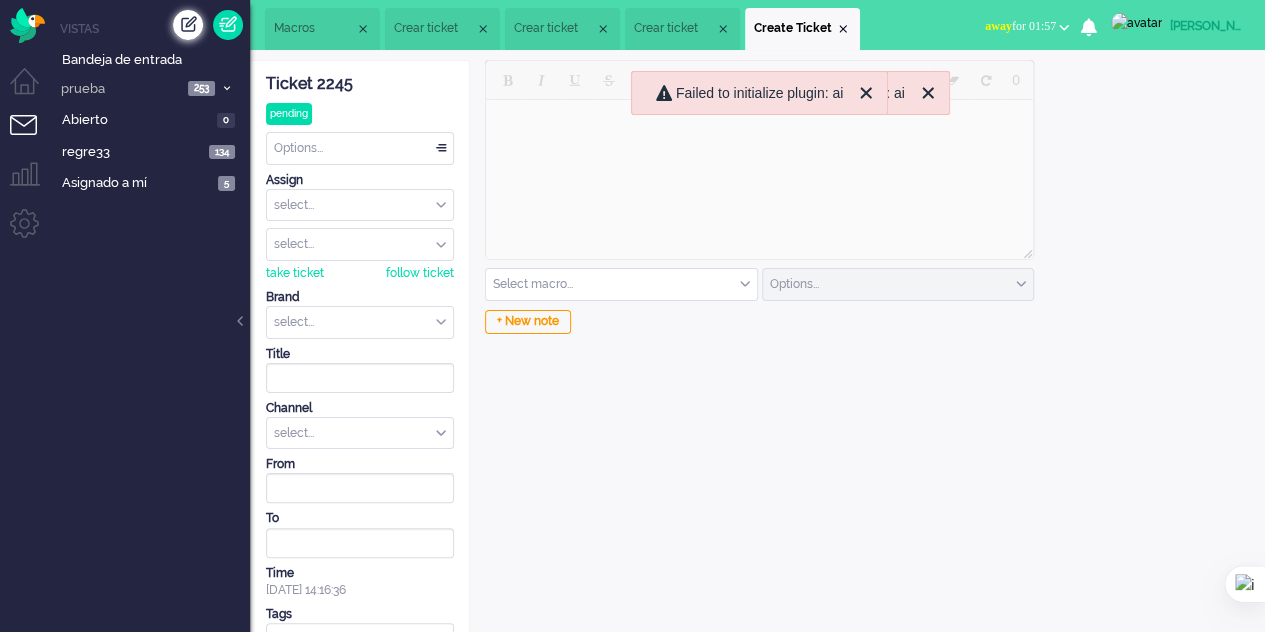 scroll, scrollTop: 0, scrollLeft: 0, axis: both 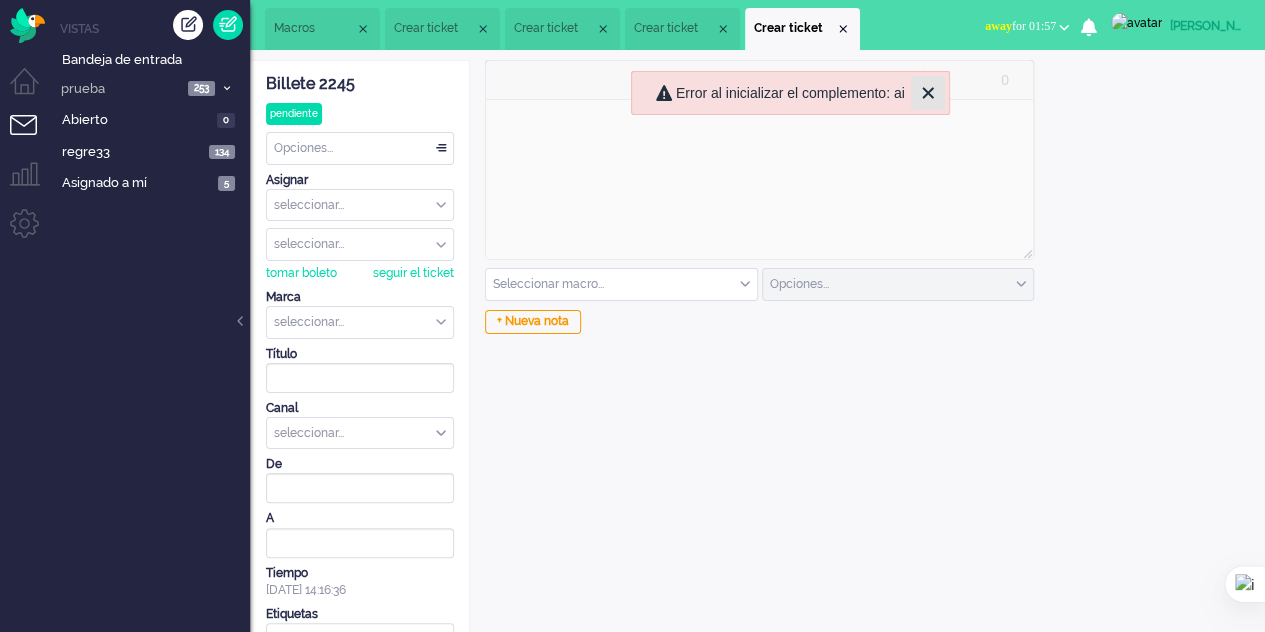 click 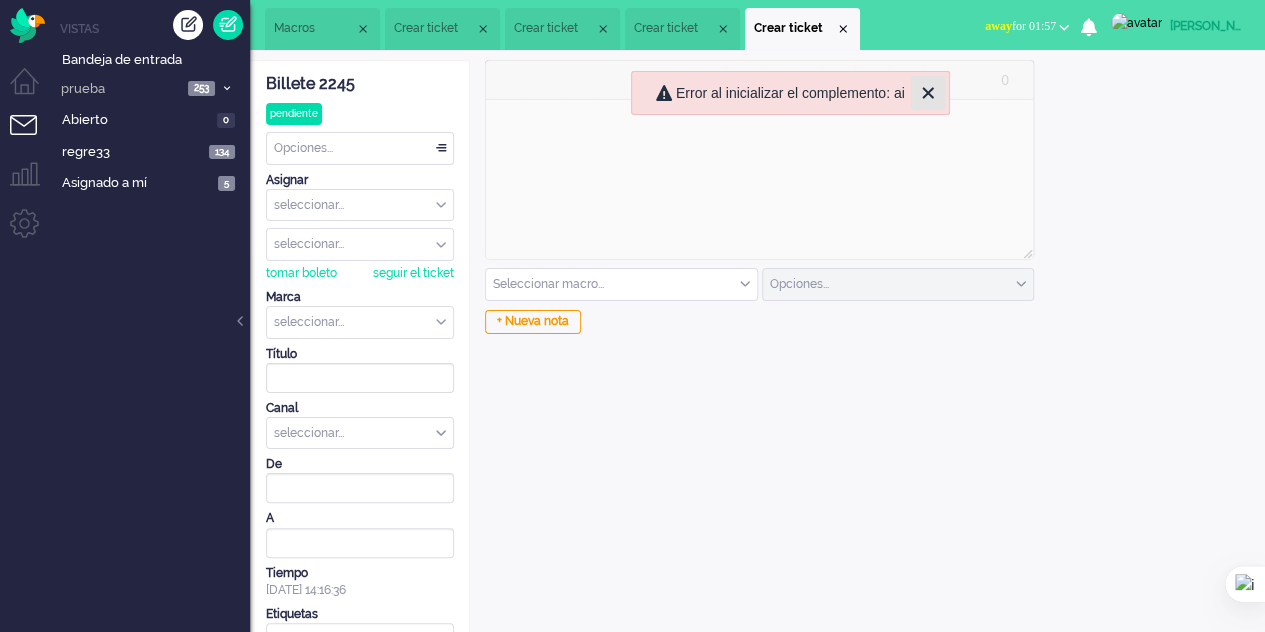 click 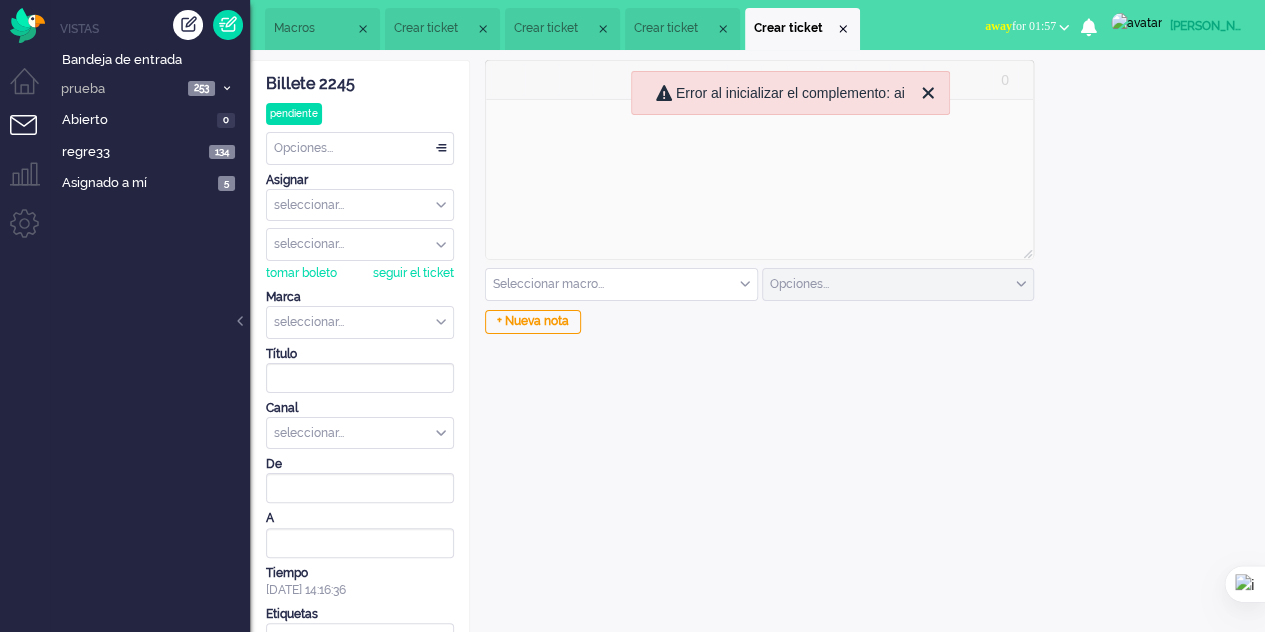 click on "Crear ticket" at bounding box center (794, 28) 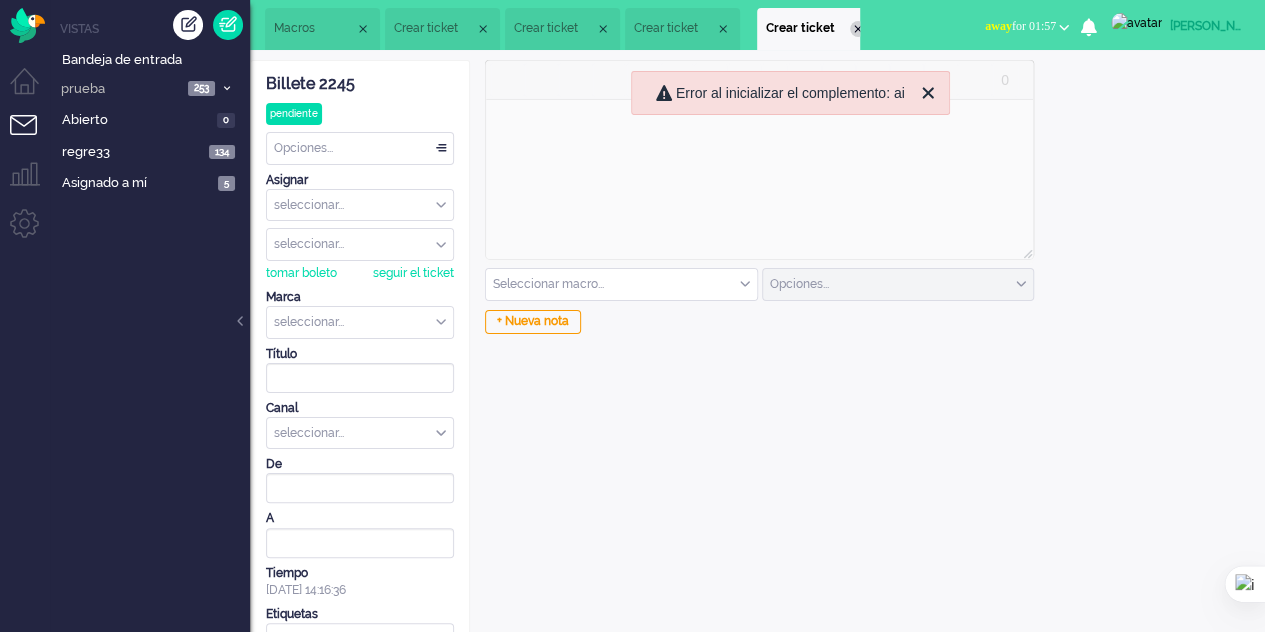 click at bounding box center (858, 29) 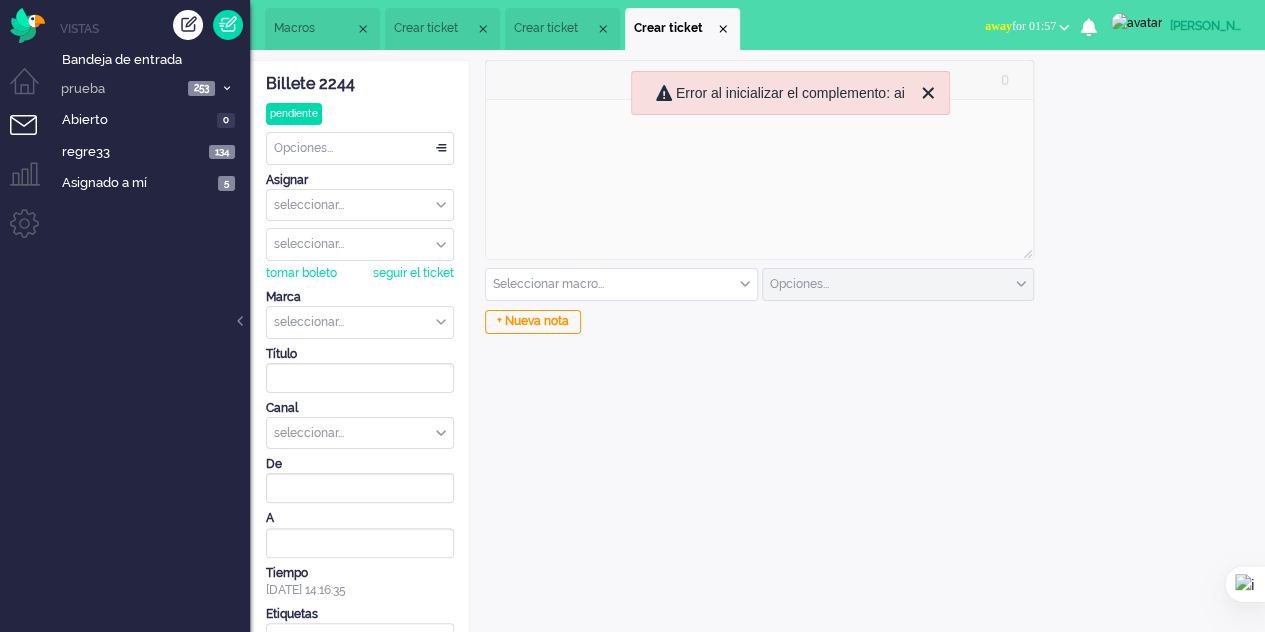 click on "Macros
Crear ticket                                                                                                                                                                                                                                                                                                 Crear ticket                                                                                                                                                                                                                                  Crear ticket" at bounding box center (562, 25) 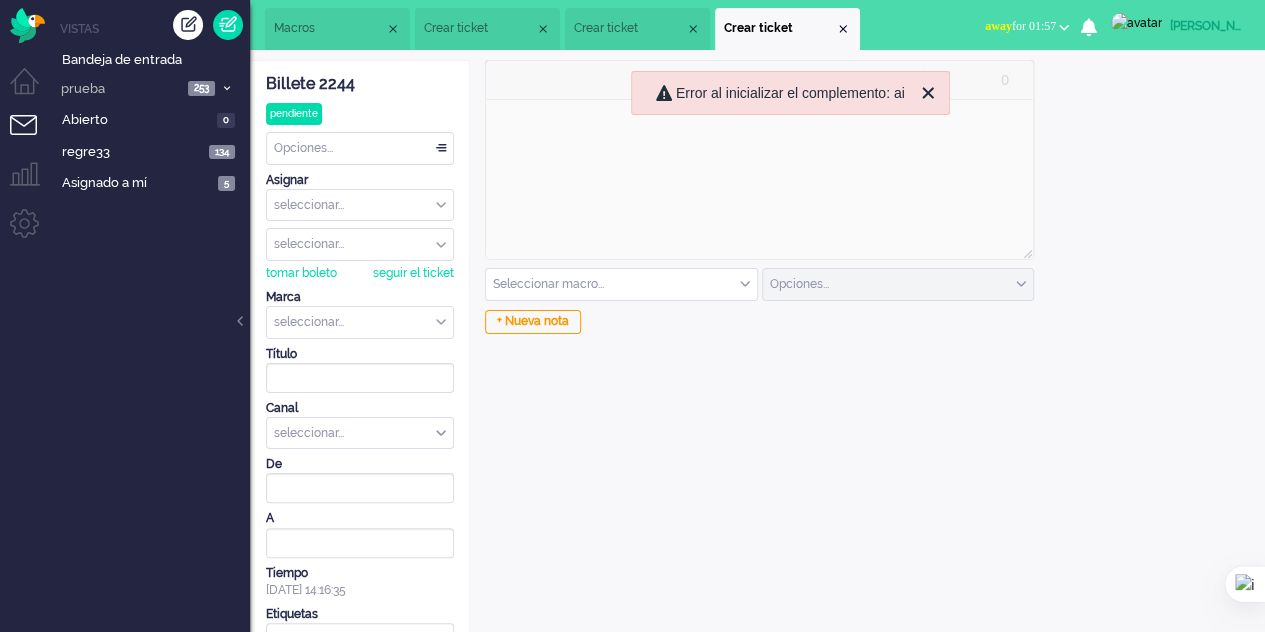 click on "Crear ticket" at bounding box center (787, 29) 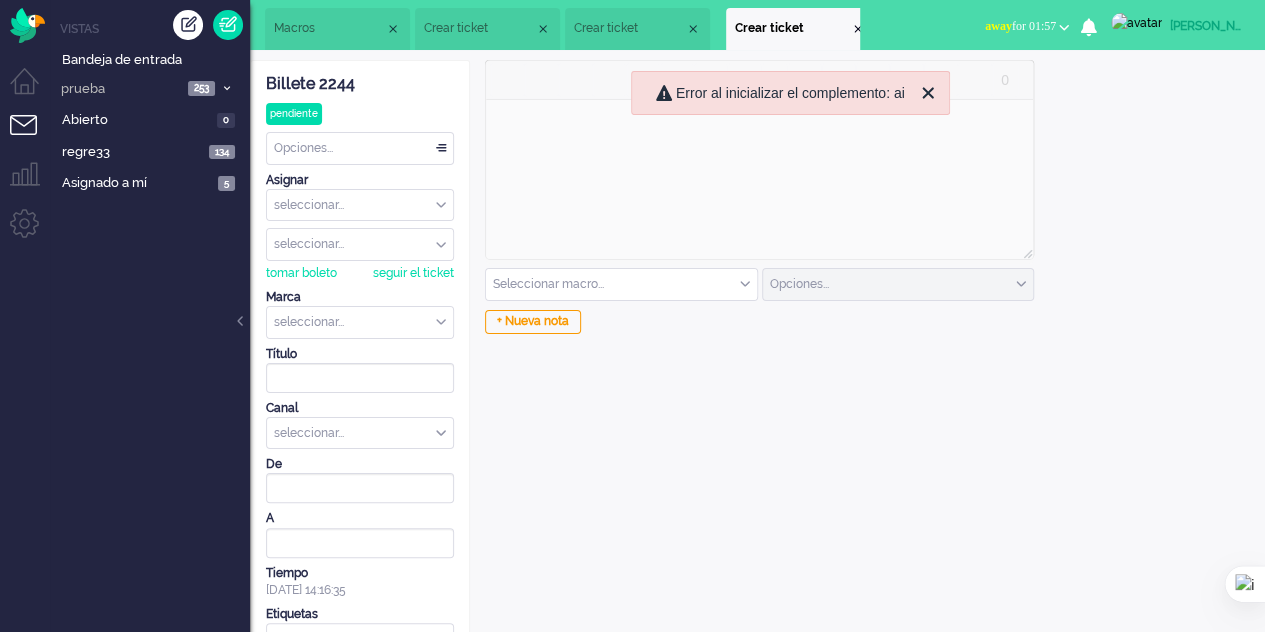 drag, startPoint x: 861, startPoint y: 25, endPoint x: 1007, endPoint y: 112, distance: 169.95587 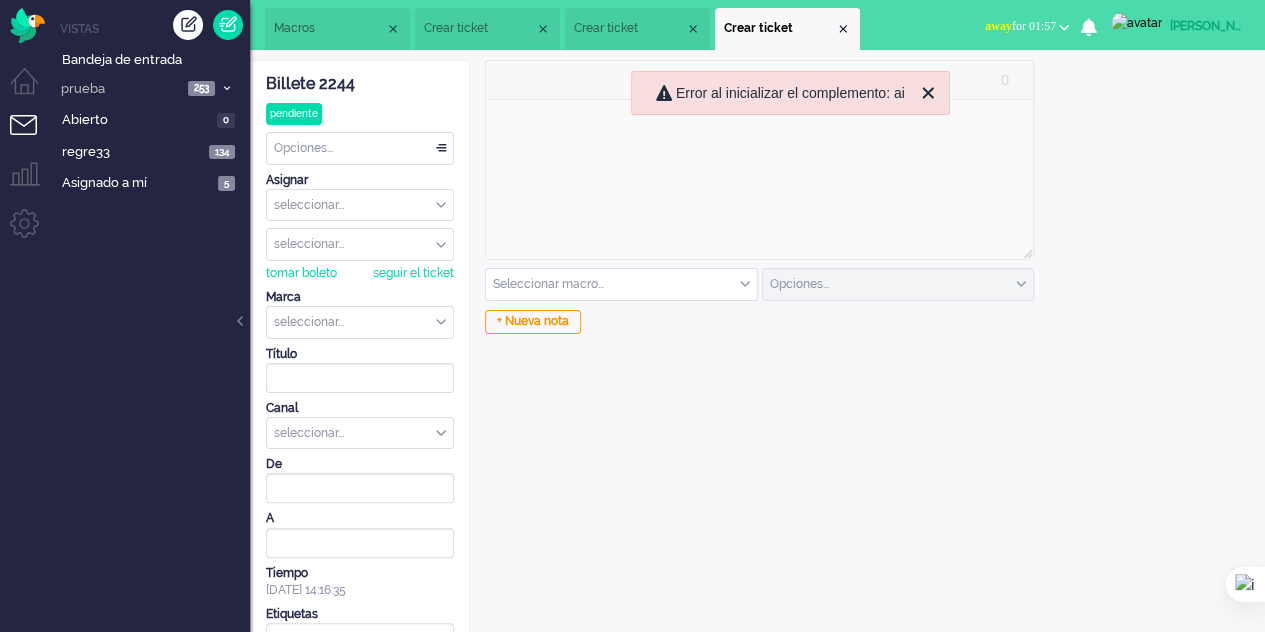 drag, startPoint x: 874, startPoint y: 86, endPoint x: 903, endPoint y: 86, distance: 29 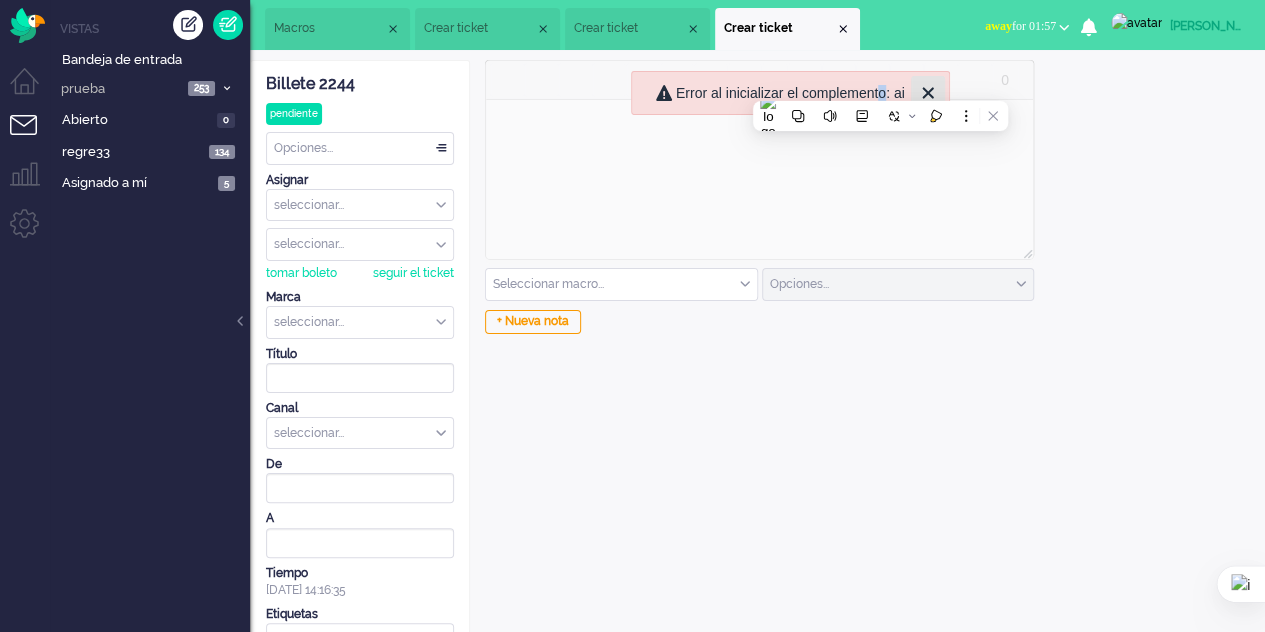 click 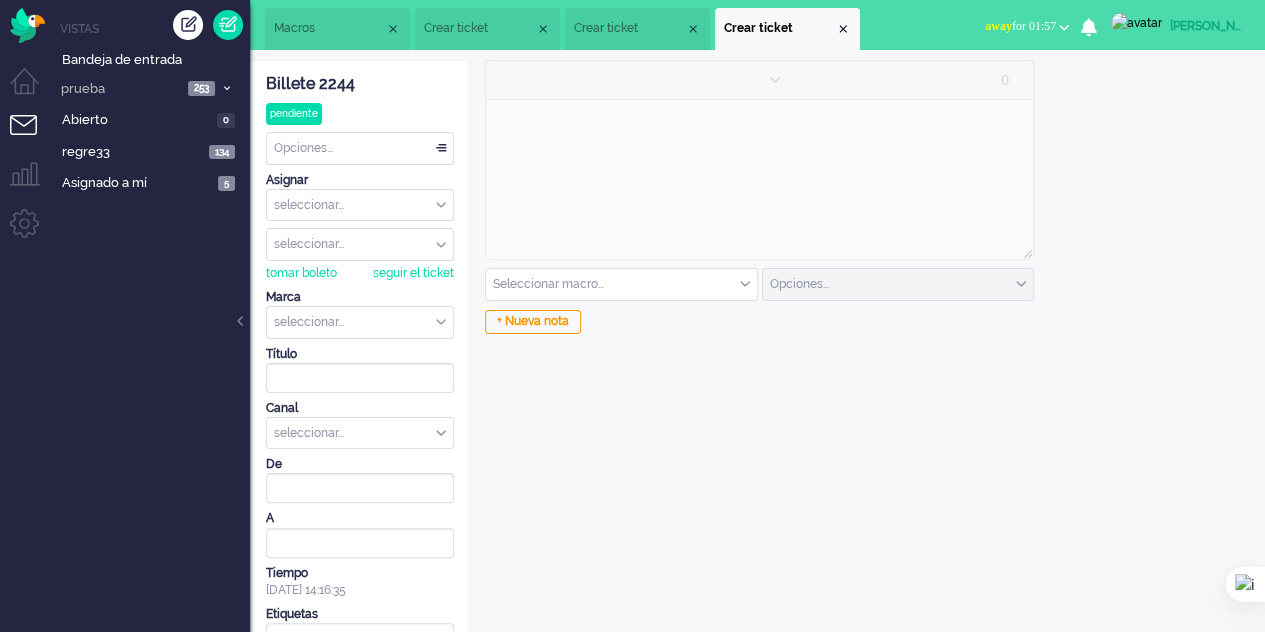 click at bounding box center (759, 162) 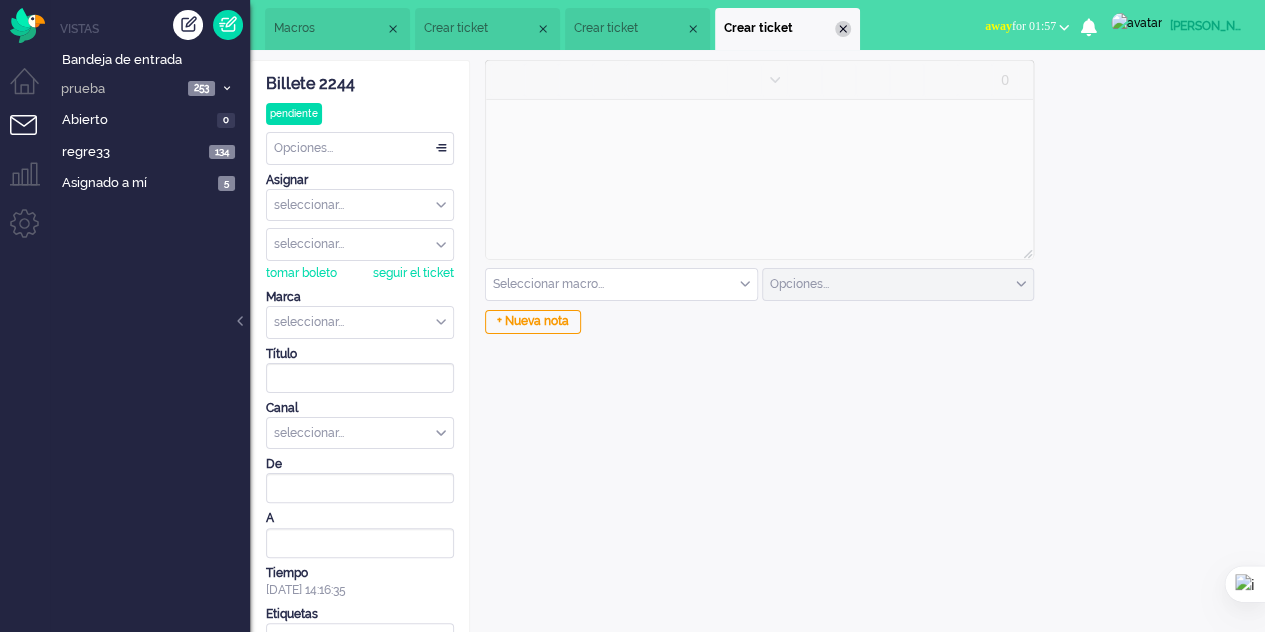click at bounding box center [843, 29] 